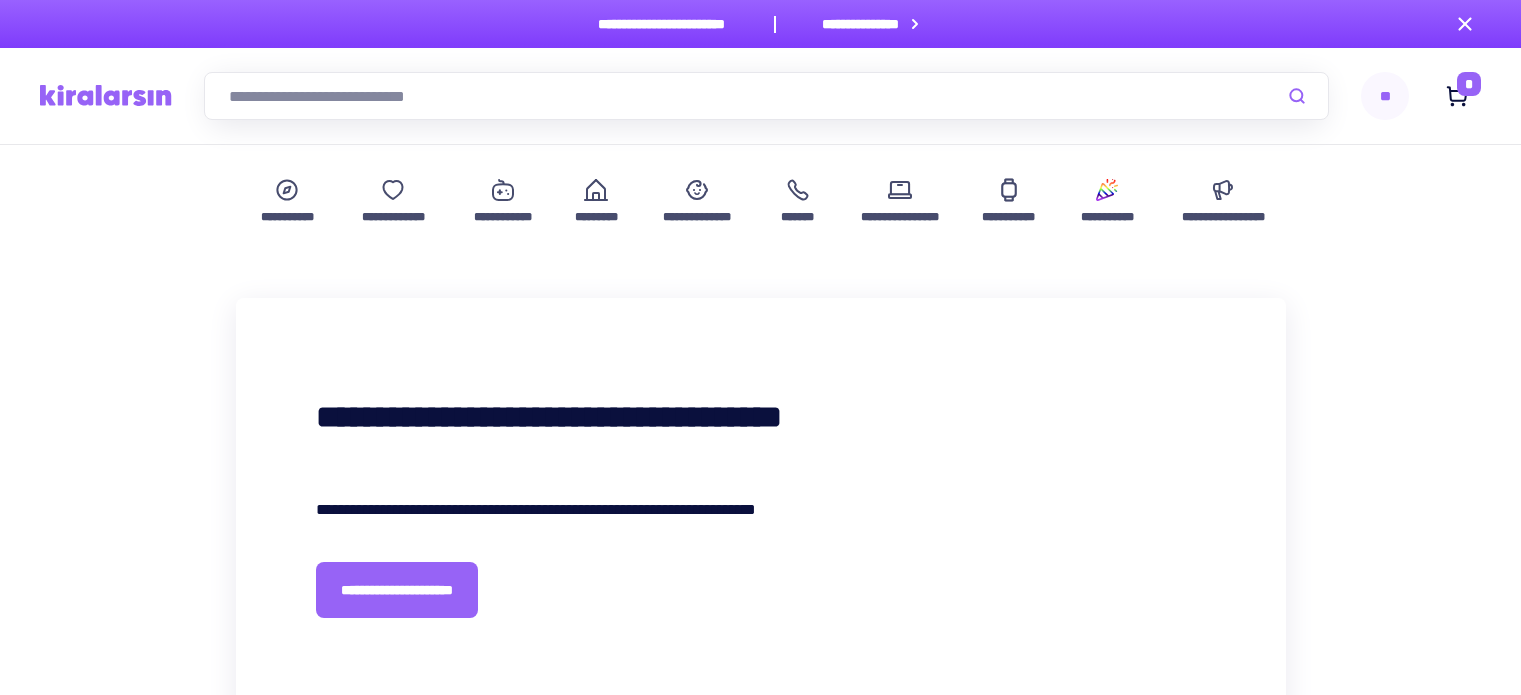scroll, scrollTop: 0, scrollLeft: 0, axis: both 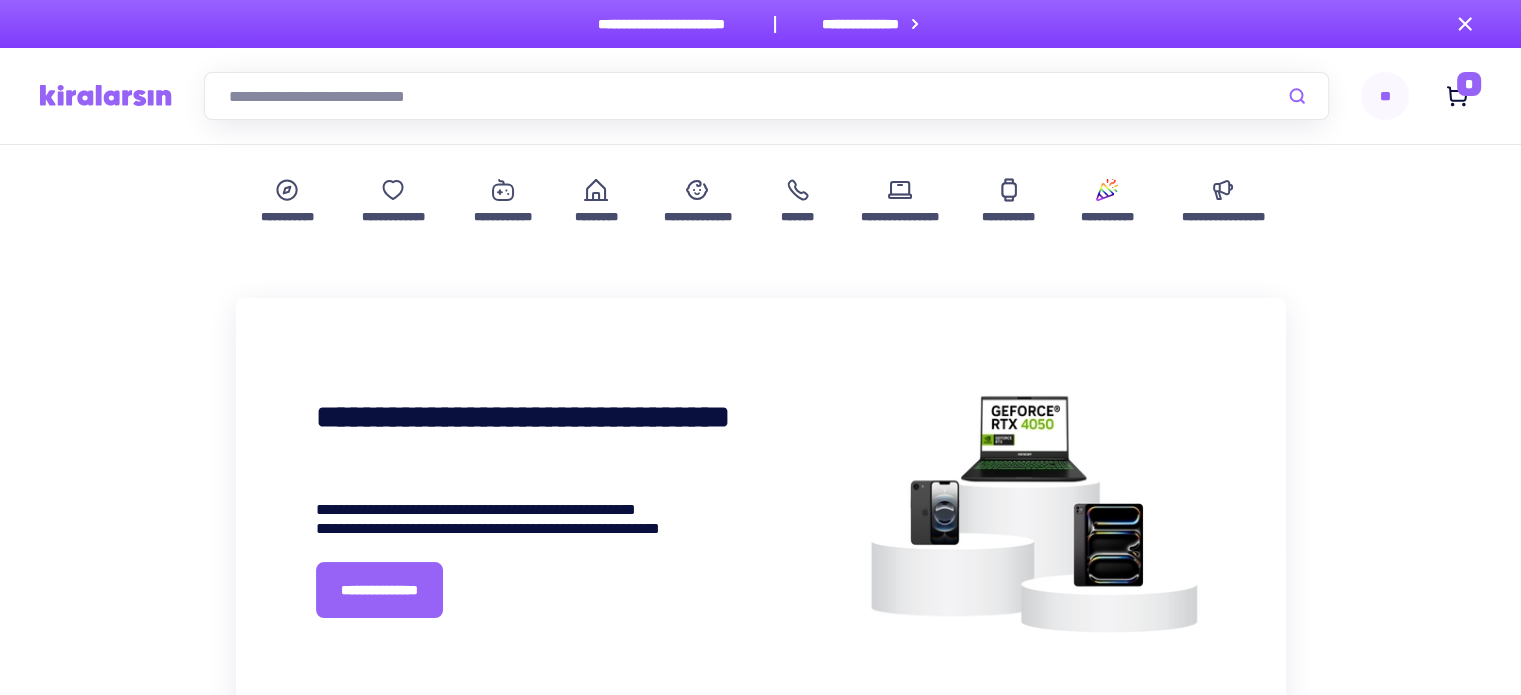 click at bounding box center (766, 96) 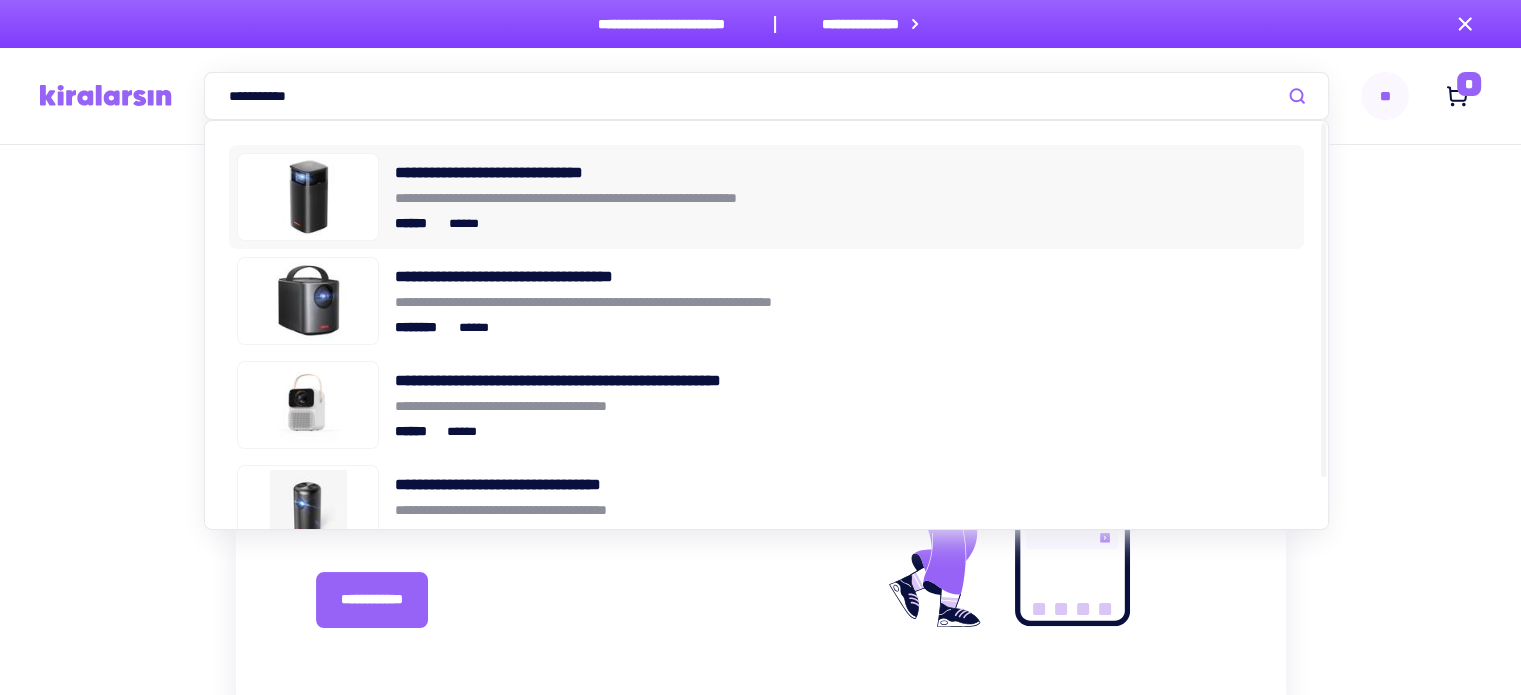type on "**********" 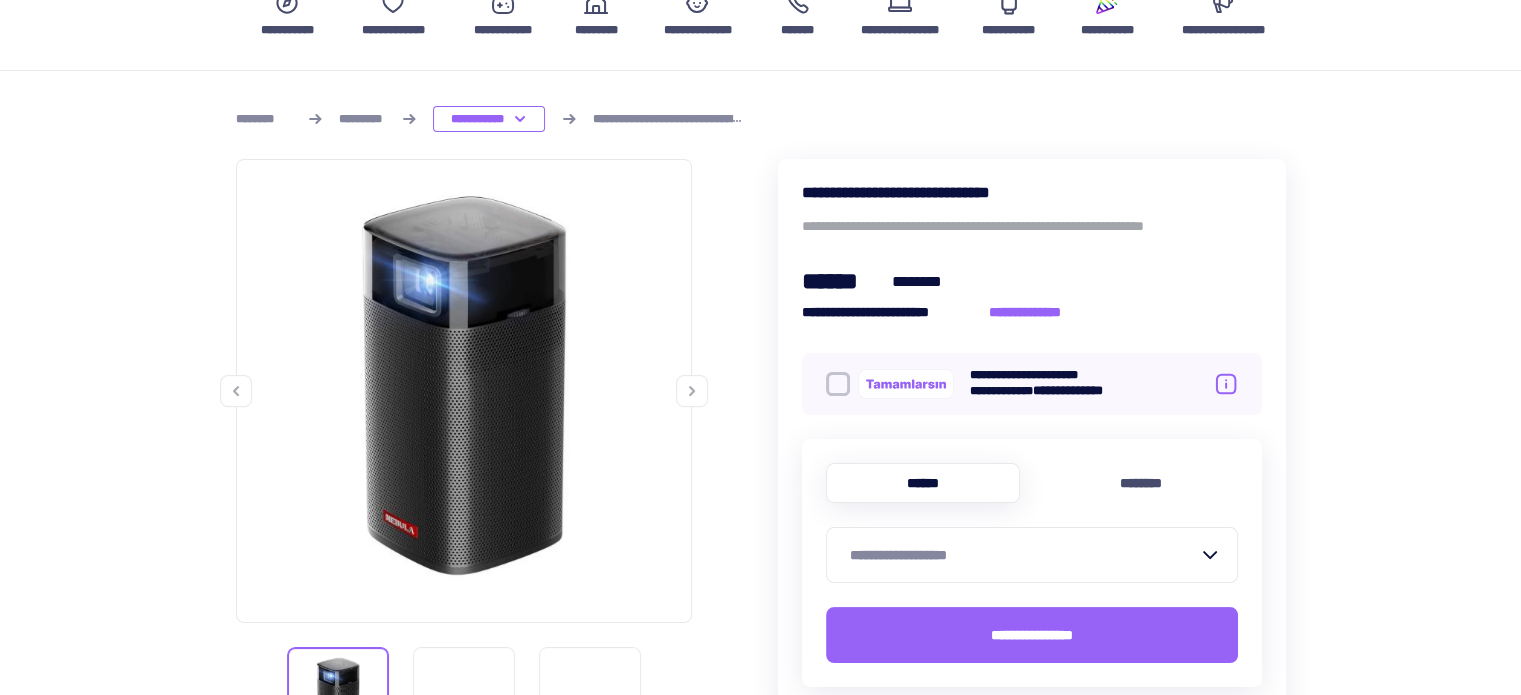 scroll, scrollTop: 300, scrollLeft: 0, axis: vertical 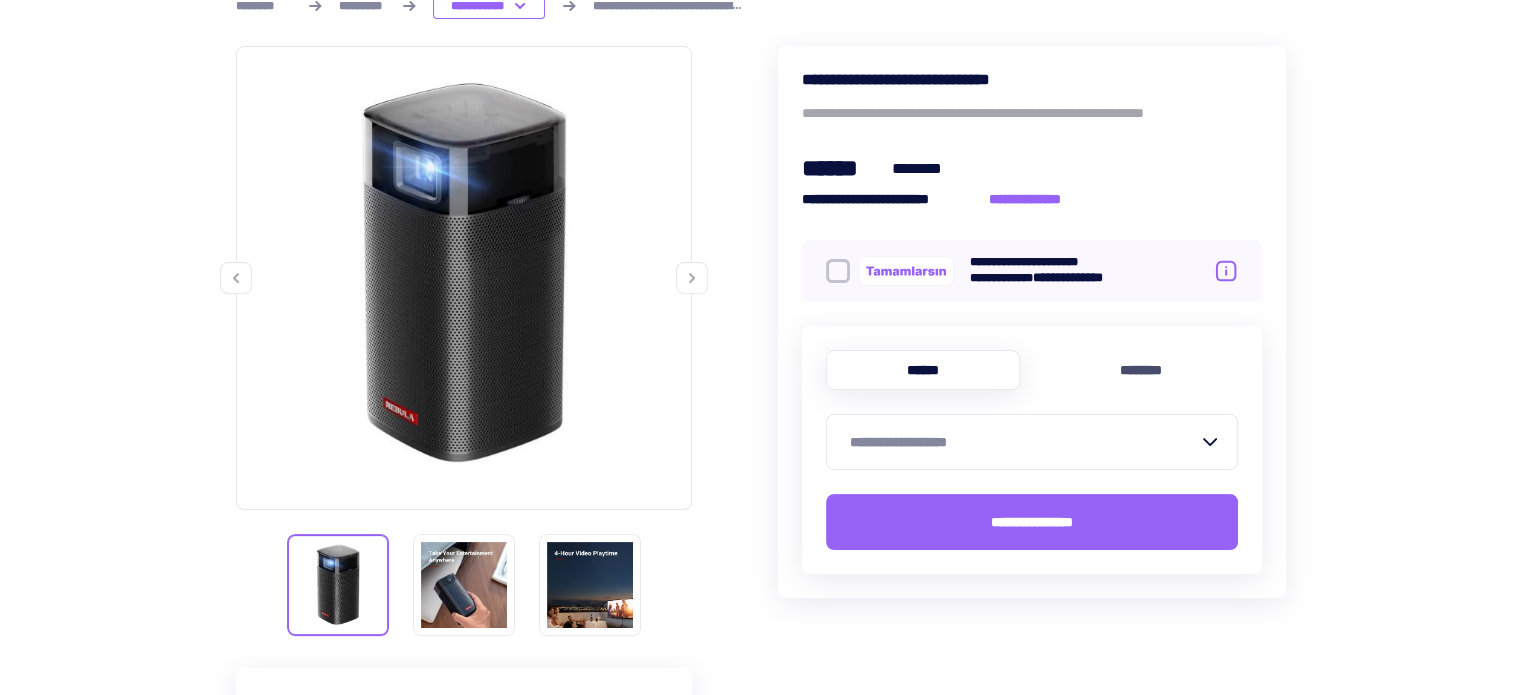 click on "**********" at bounding box center (1024, 442) 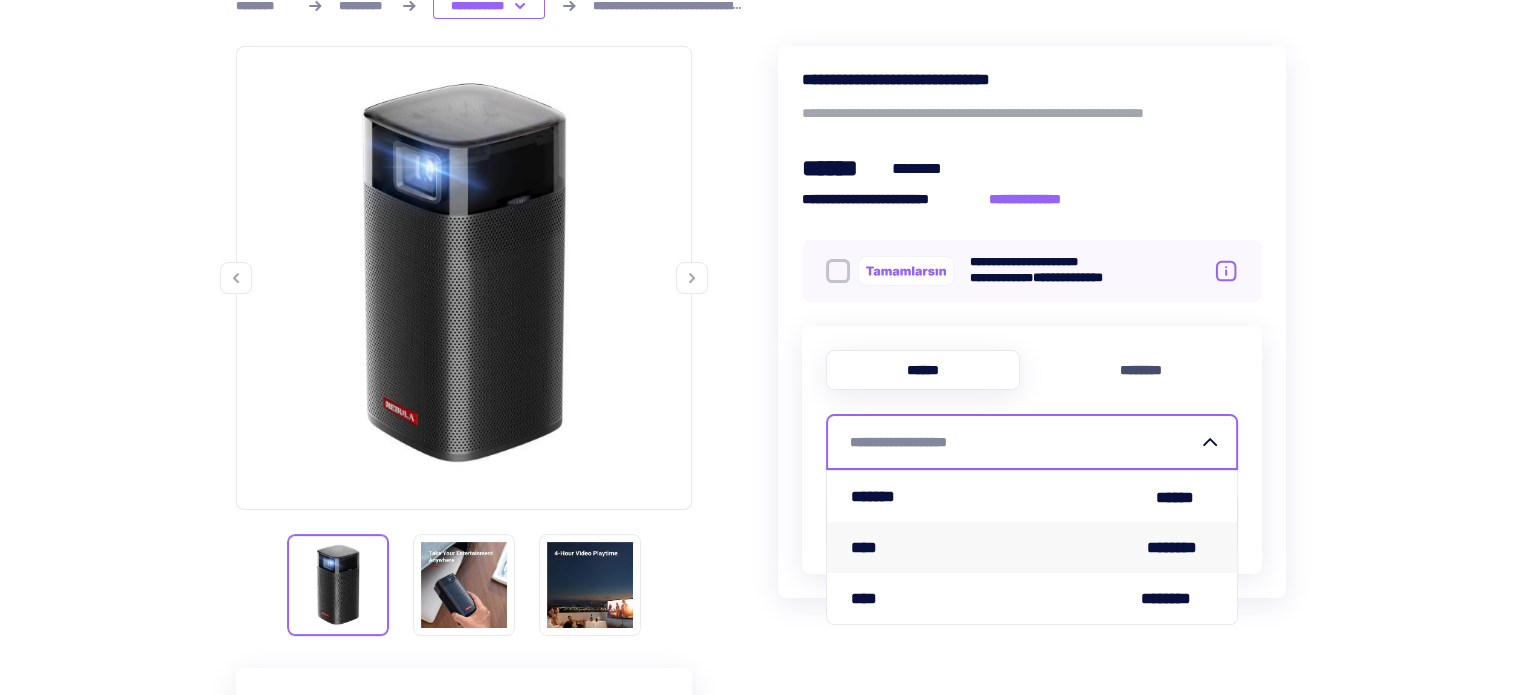 click on "**** ********" at bounding box center (1032, 547) 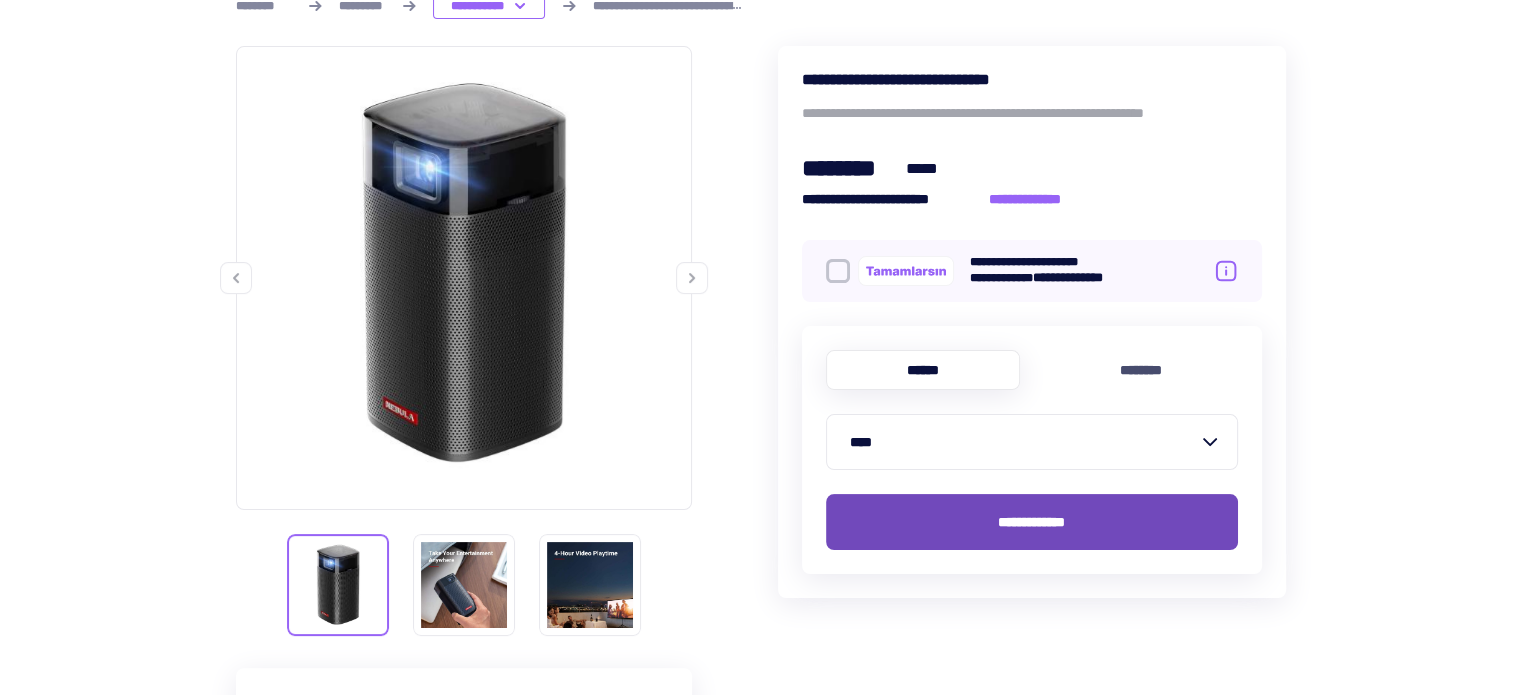 click on "**********" at bounding box center (1031, 522) 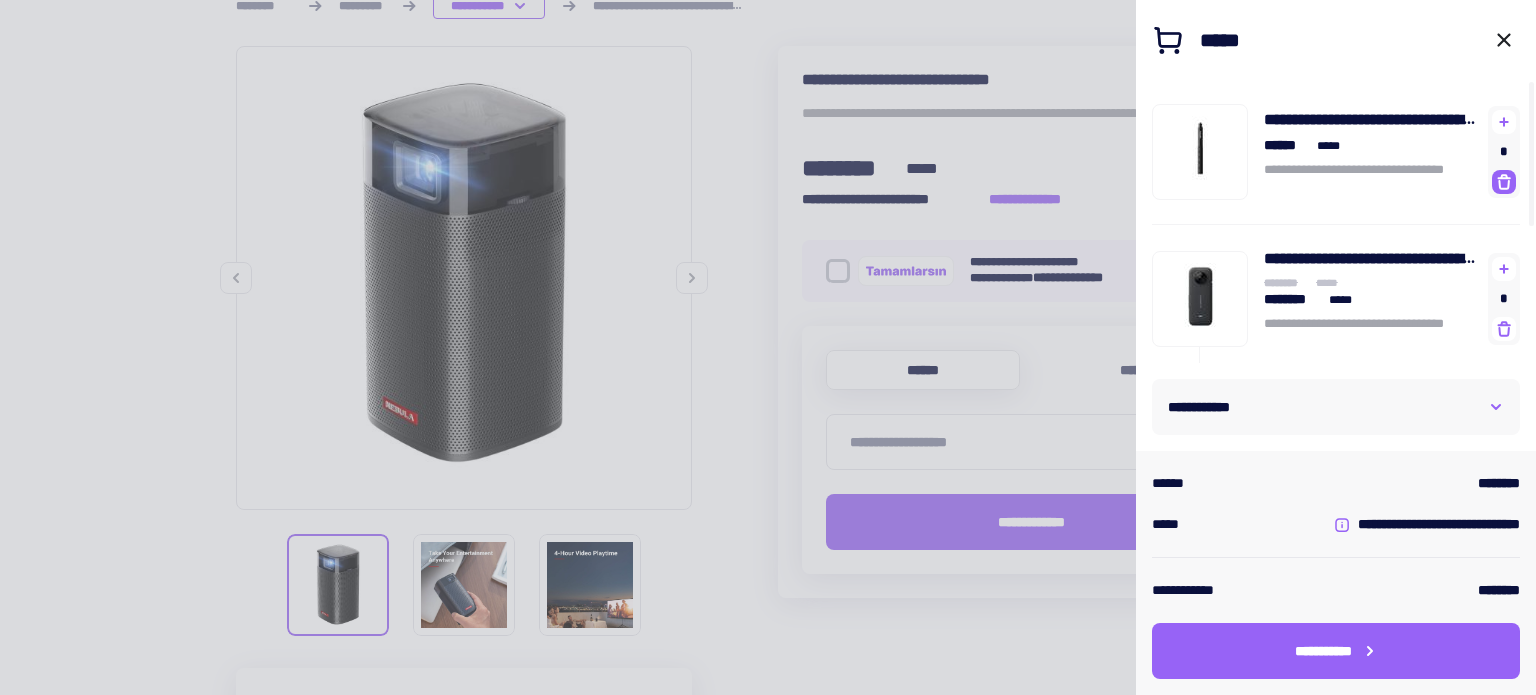 click 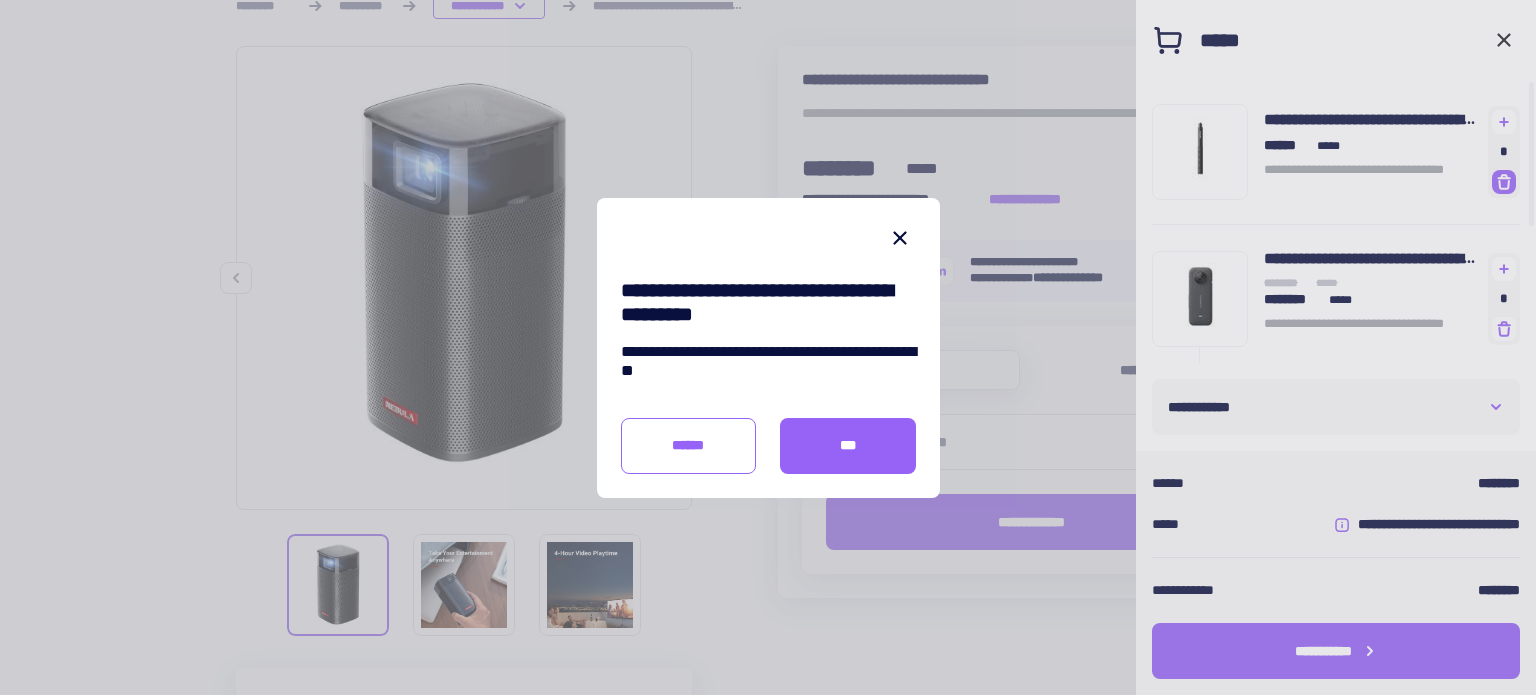click on "[FIRST] [LAST] [STREET] [CITY] [STATE] [ZIP] [COUNTRY] [PHONE] [EMAIL] [SSN] [DLN] [CC] [DOB] [AGE] [ADDRESS] [CITY] [STATE] [ZIP] [COUNTRY] [PHONE] [EMAIL] [SSN] [DLN] [CC] [DOB] [AGE] [ADDRESS] [CITY] [STATE] [ZIP] [COUNTRY] [PHONE] [EMAIL] [SSN] [DLN] [CC] [DOB] [AGE] [ADDRESS] [CITY] [STATE] [ZIP] [COUNTRY] [PHONE] [EMAIL] [SSN] [DLN] [CC] [DOB] [AGE] [ADDRESS] [CITY] [STATE] [ZIP] [COUNTRY] [PHONE] [EMAIL] [SSN] [DLN] [CC] [DOB] [AGE] [ADDRESS] [CITY] [STATE] [ZIP] [COUNTRY] [PHONE] [EMAIL] [SSN] [DLN] [CC] [DOB] [AGE]" at bounding box center [768, 1153] 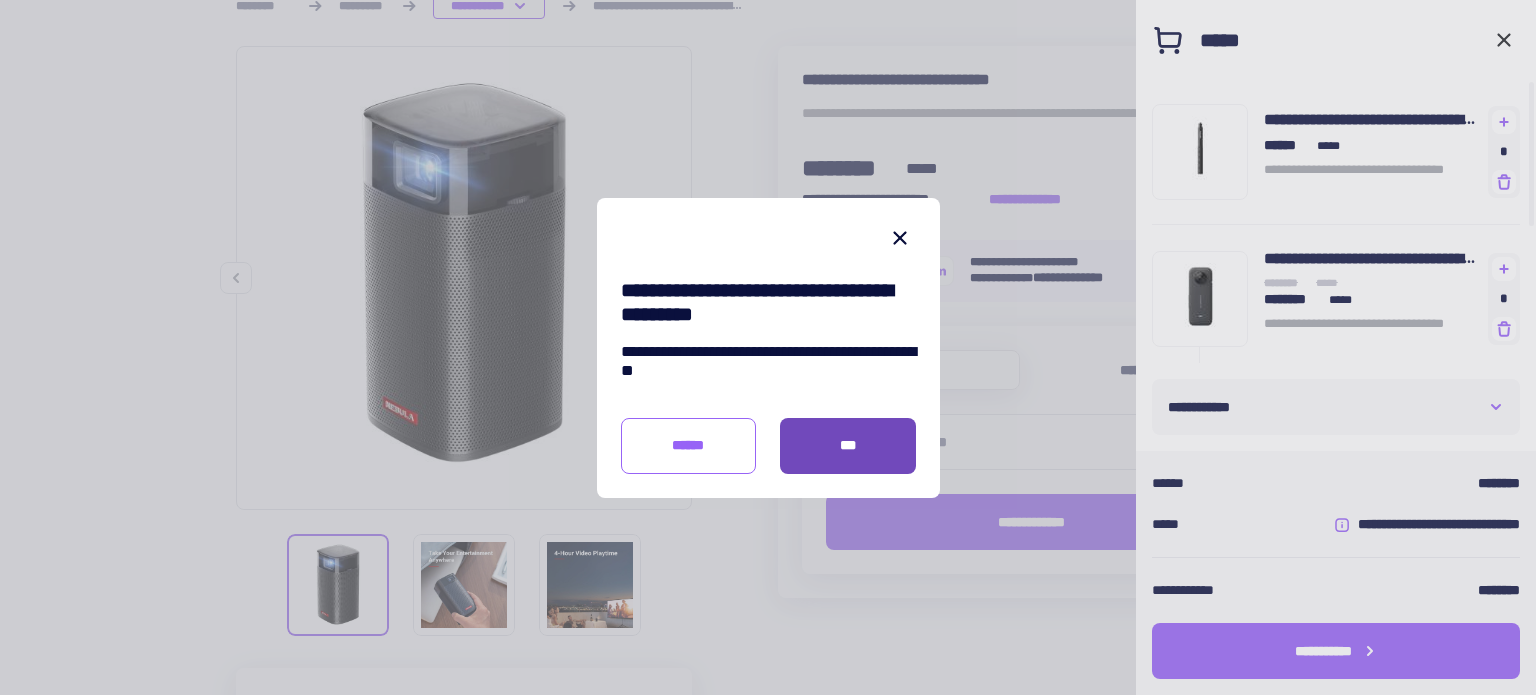 click on "***" at bounding box center (848, 446) 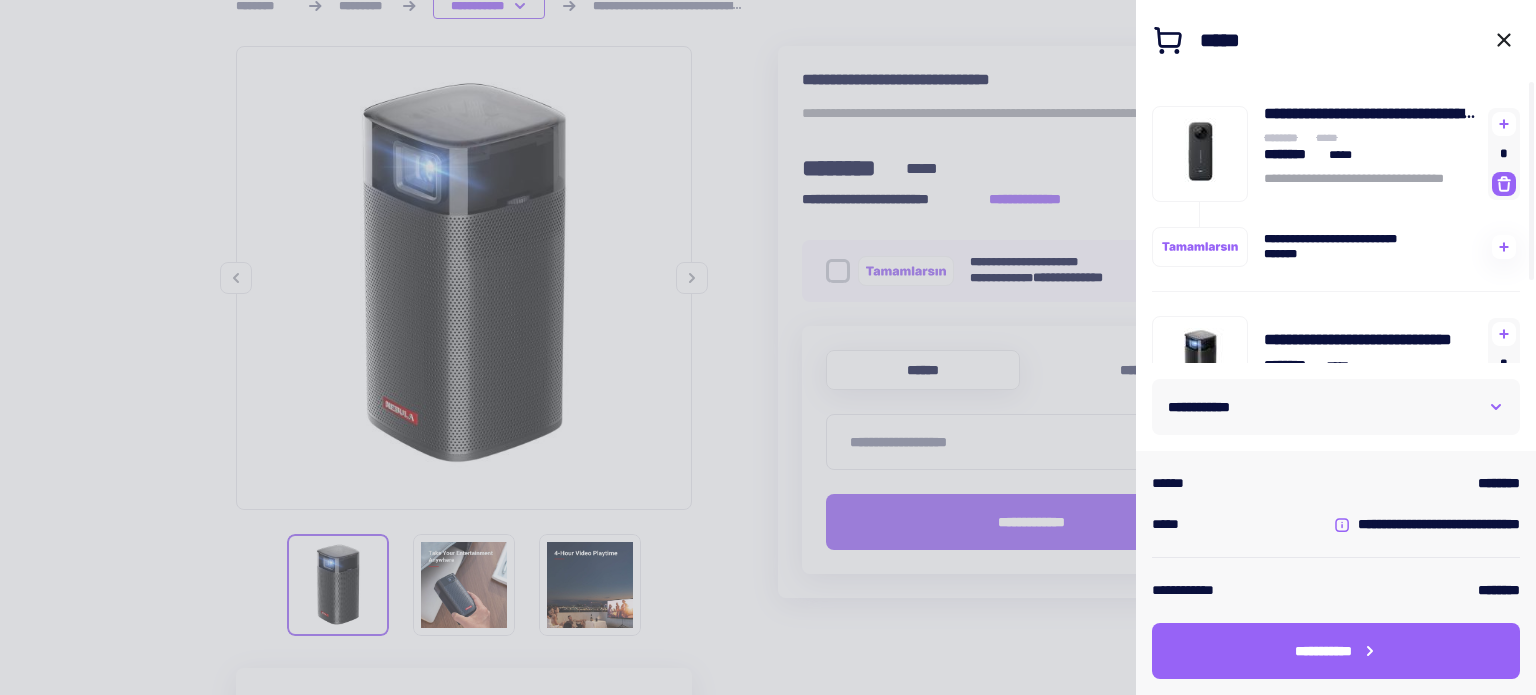 click 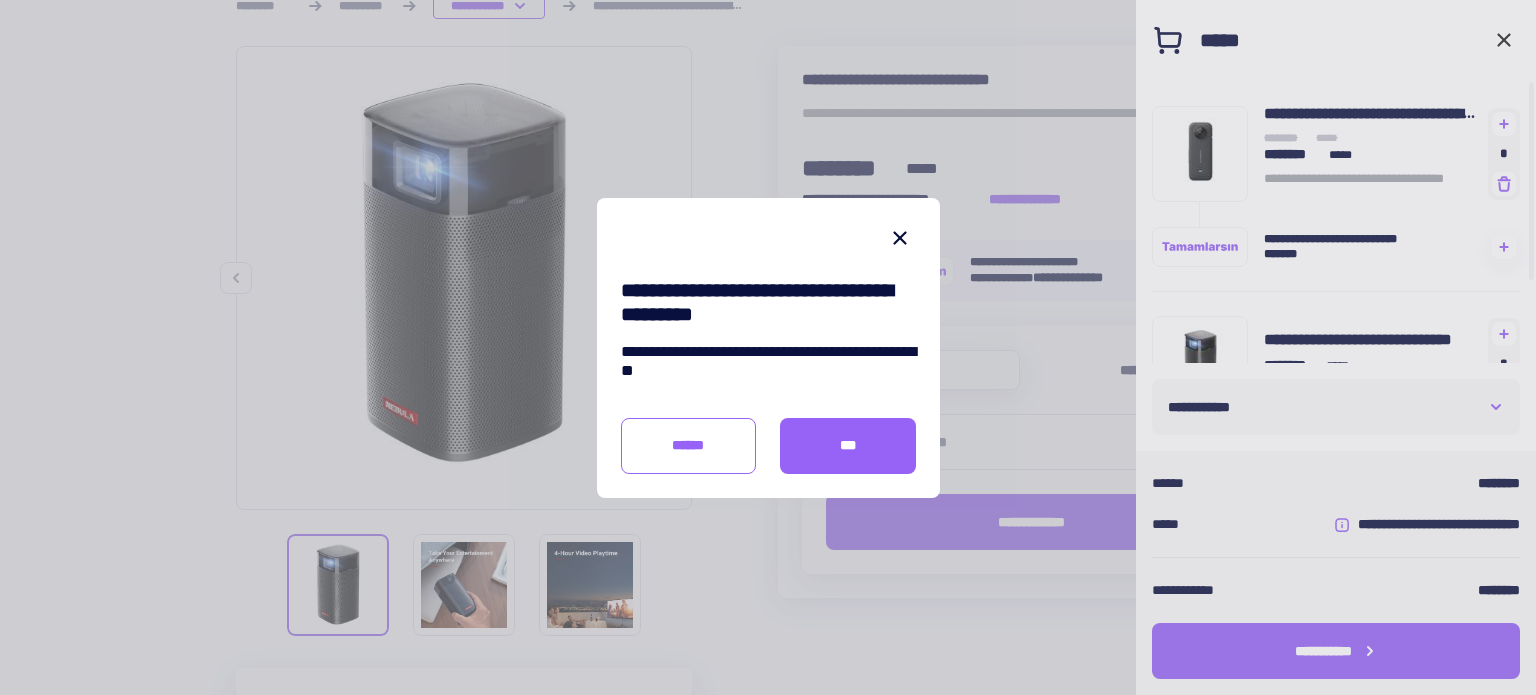 click on "***" at bounding box center [848, 445] 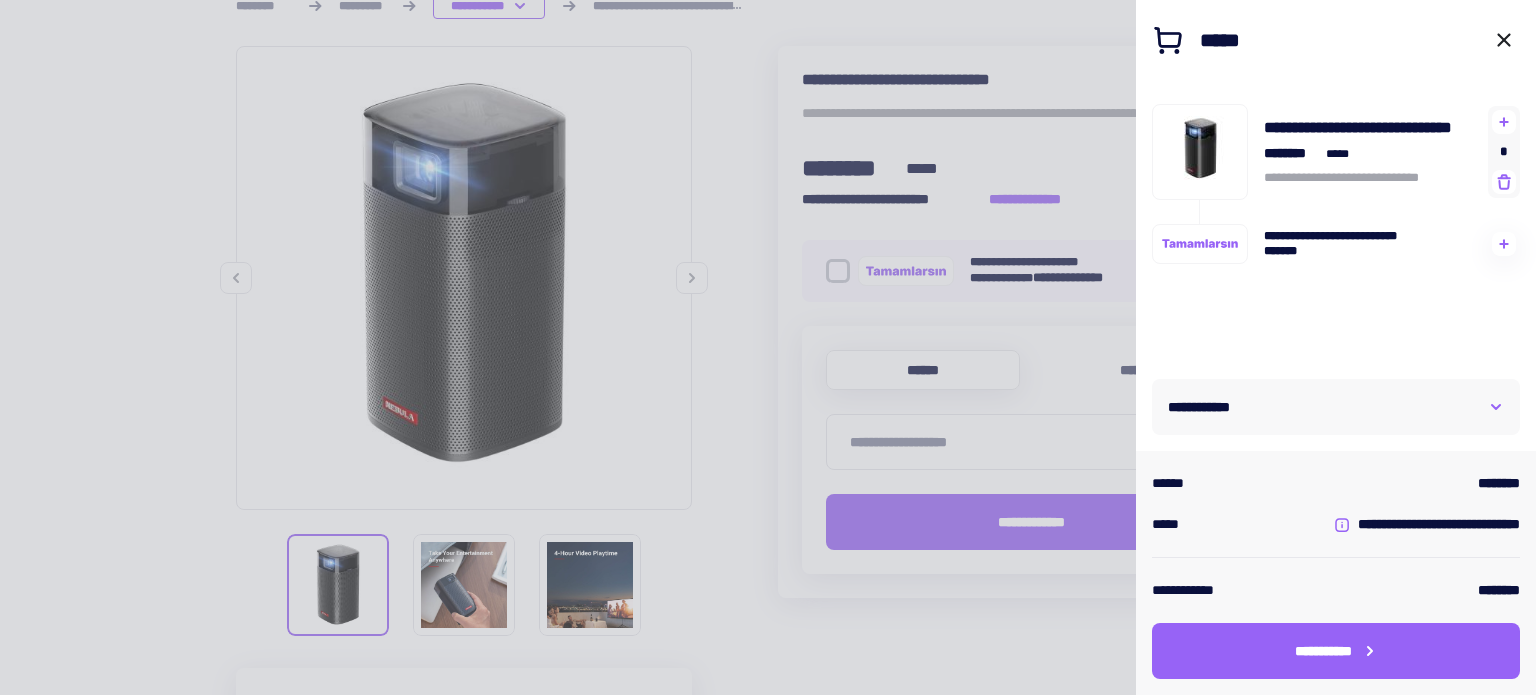 click on "**********" at bounding box center [1336, 407] 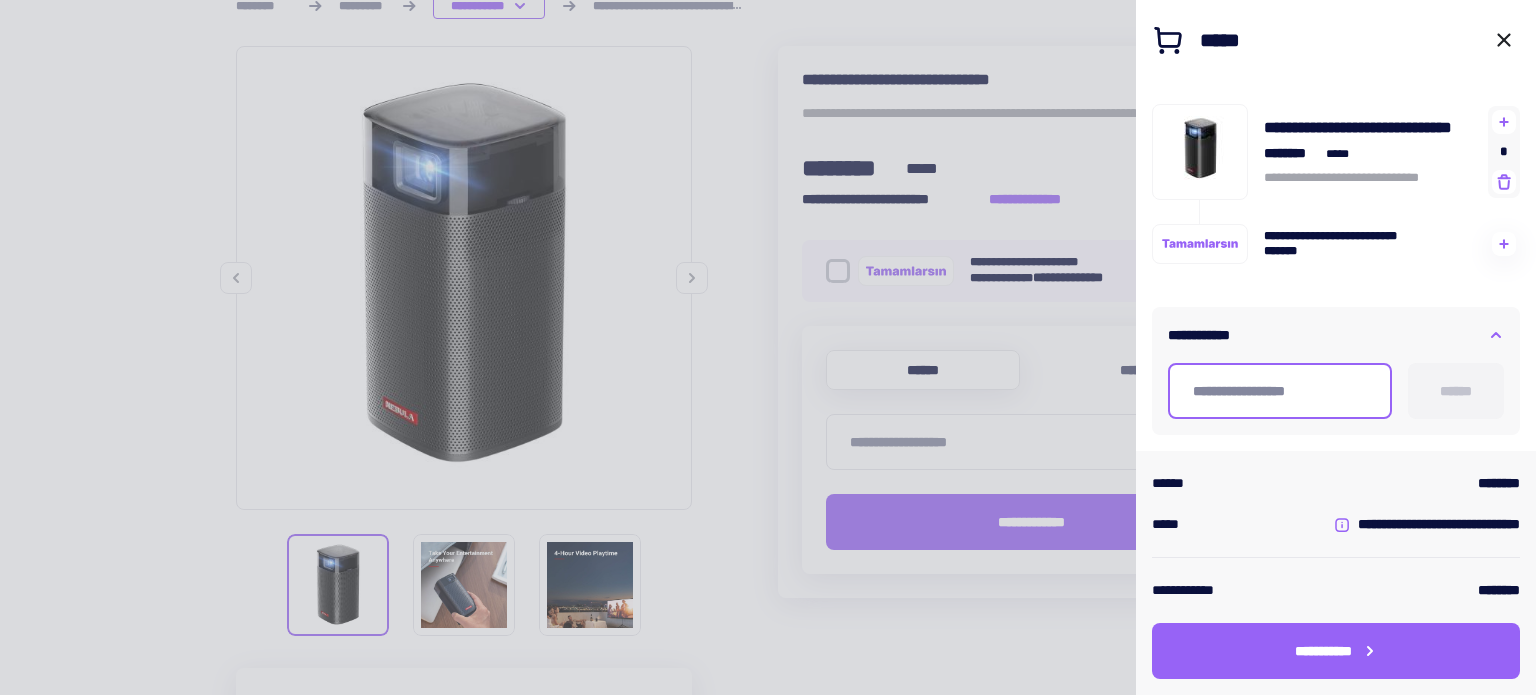 click at bounding box center [1280, 391] 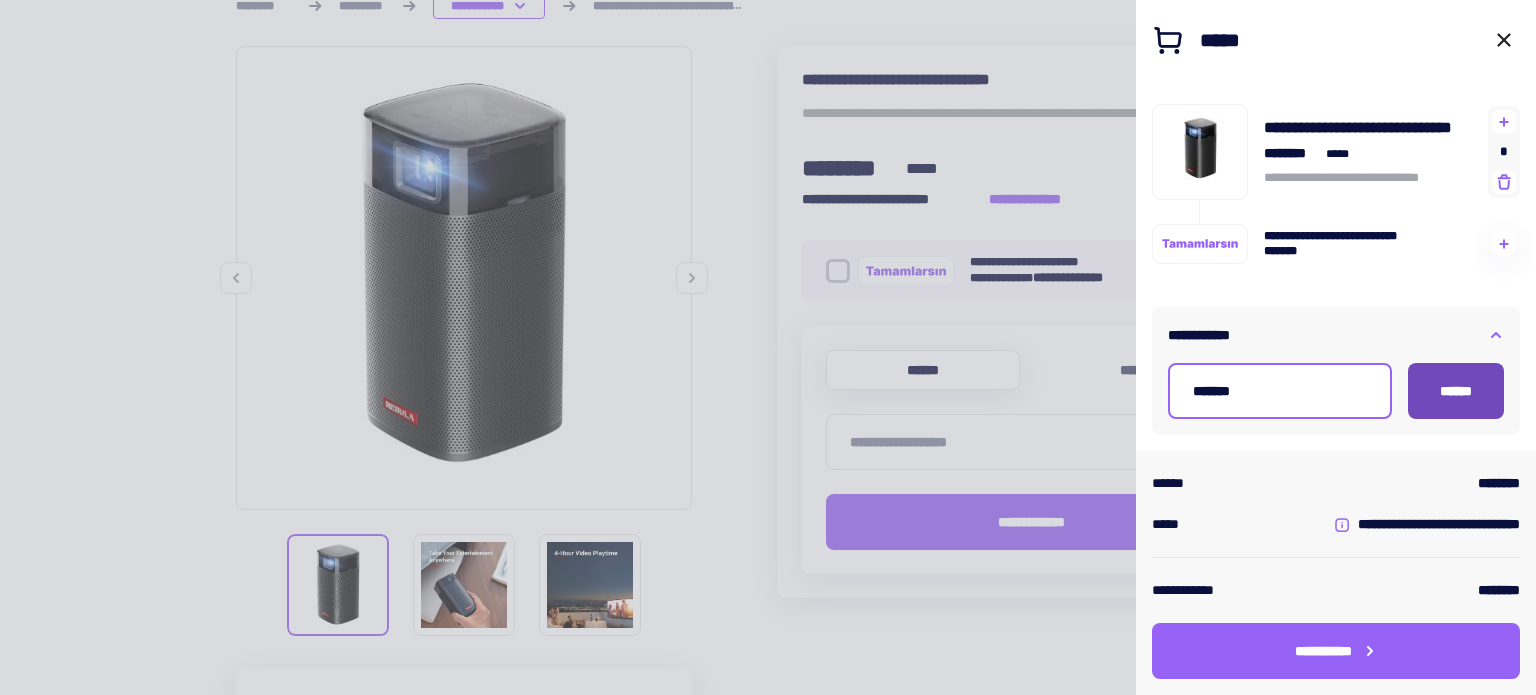 type on "*******" 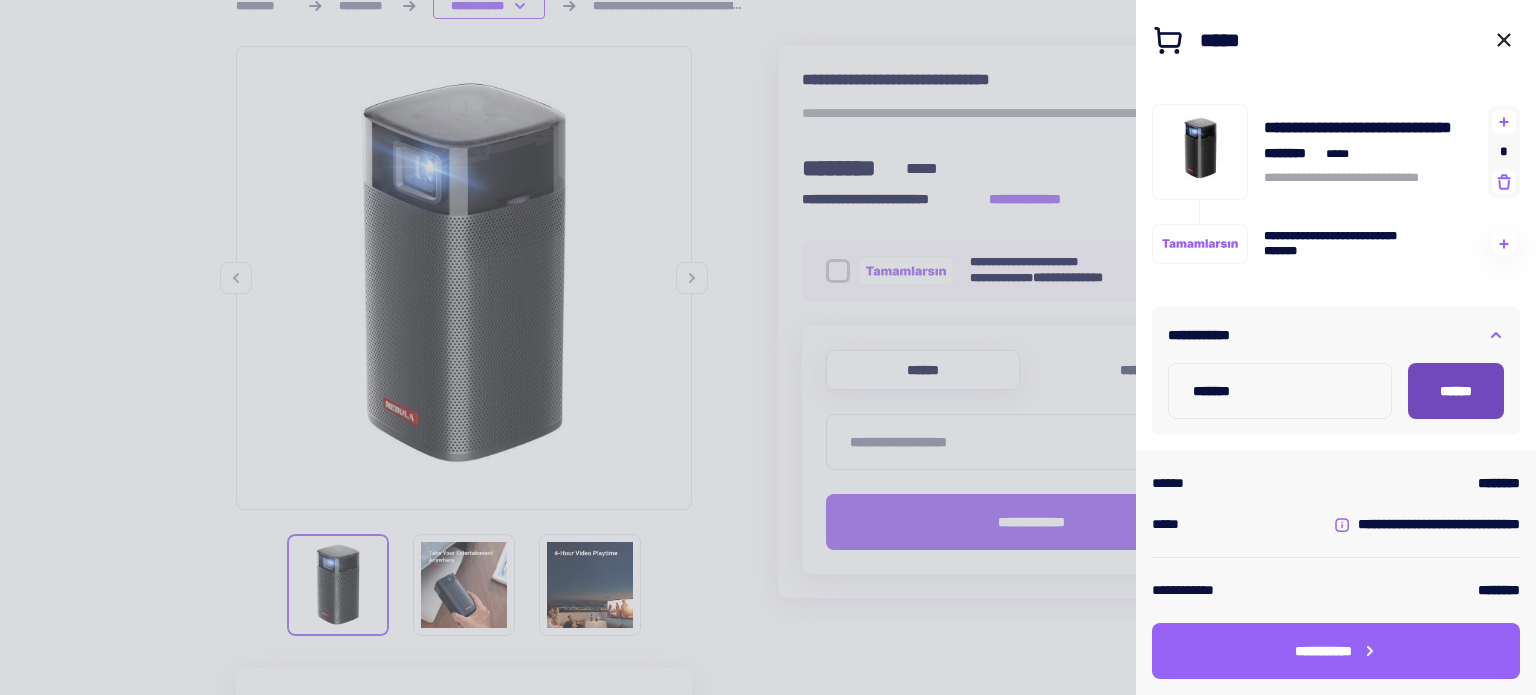 click on "******" at bounding box center (1456, 391) 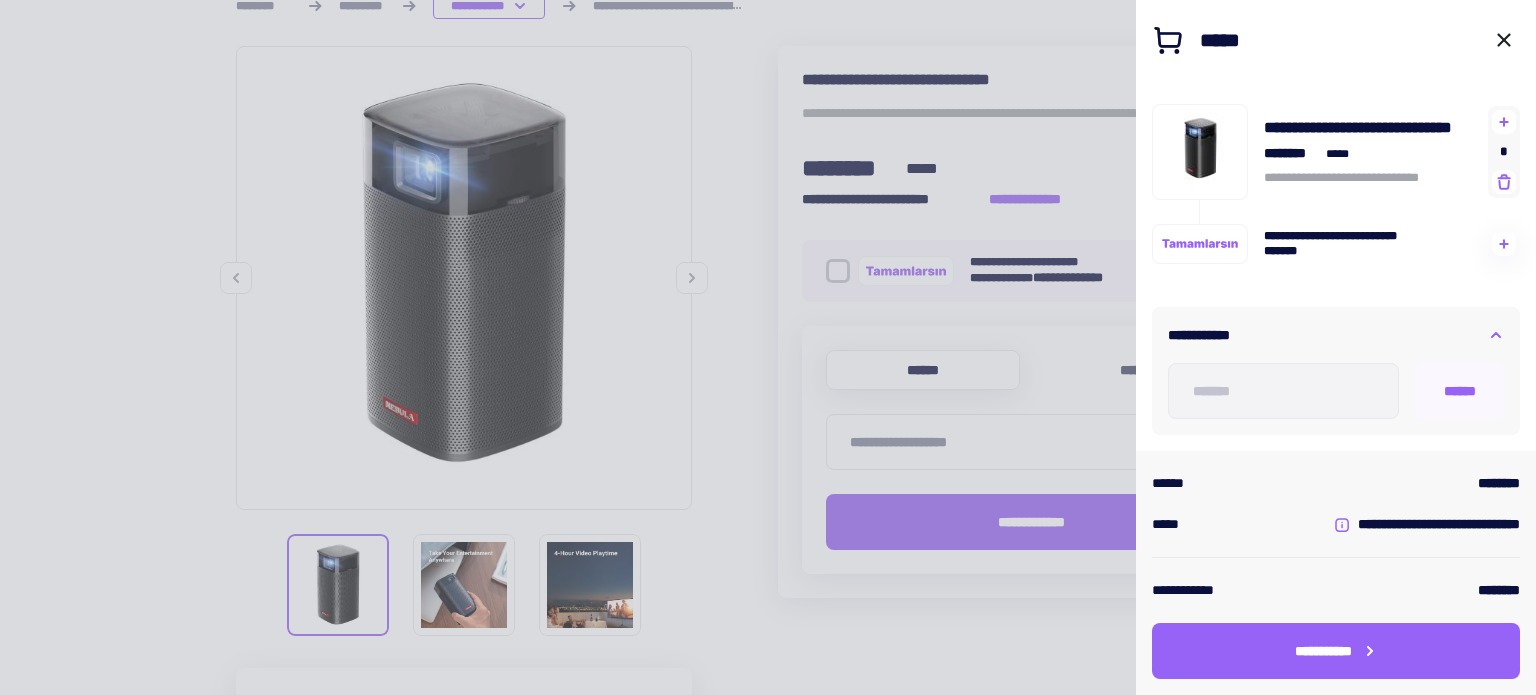 click on "**********" at bounding box center (1336, 399) 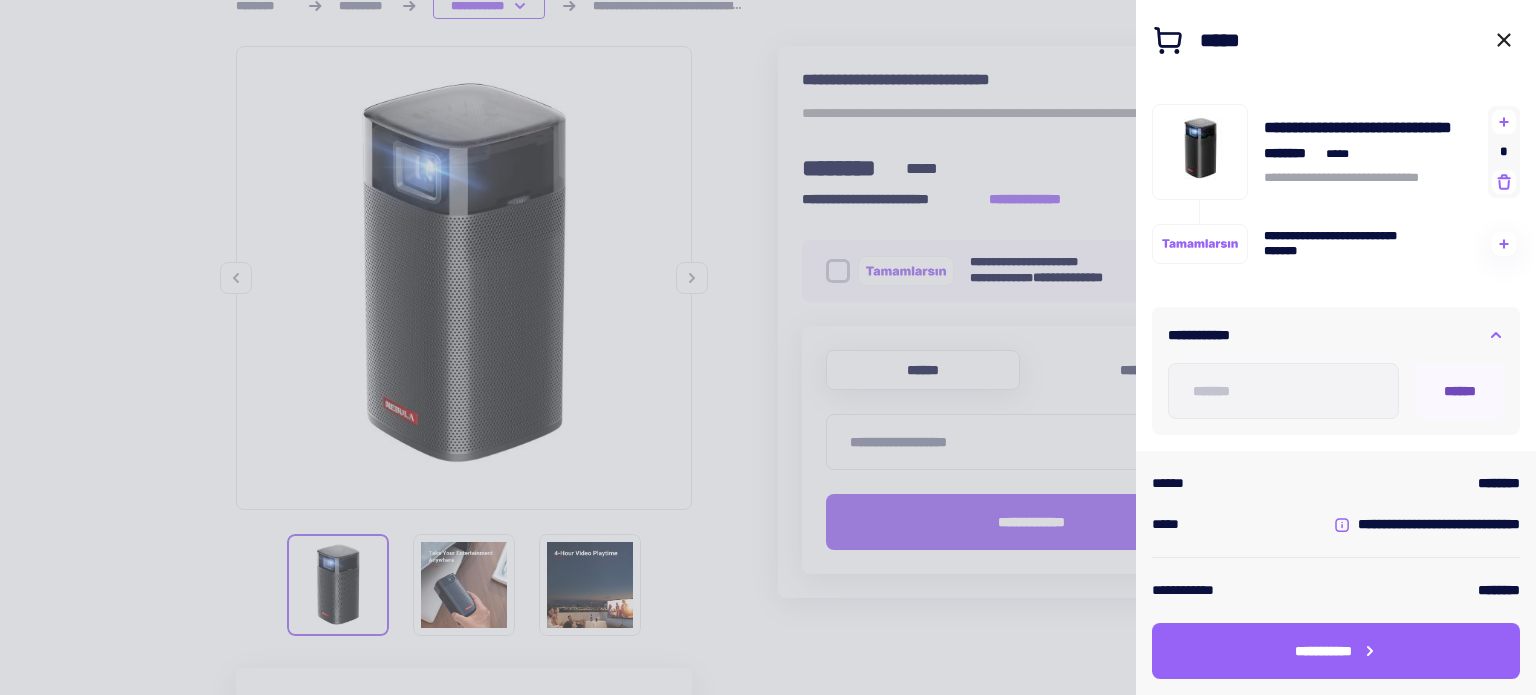 click on "******" at bounding box center (1460, 391) 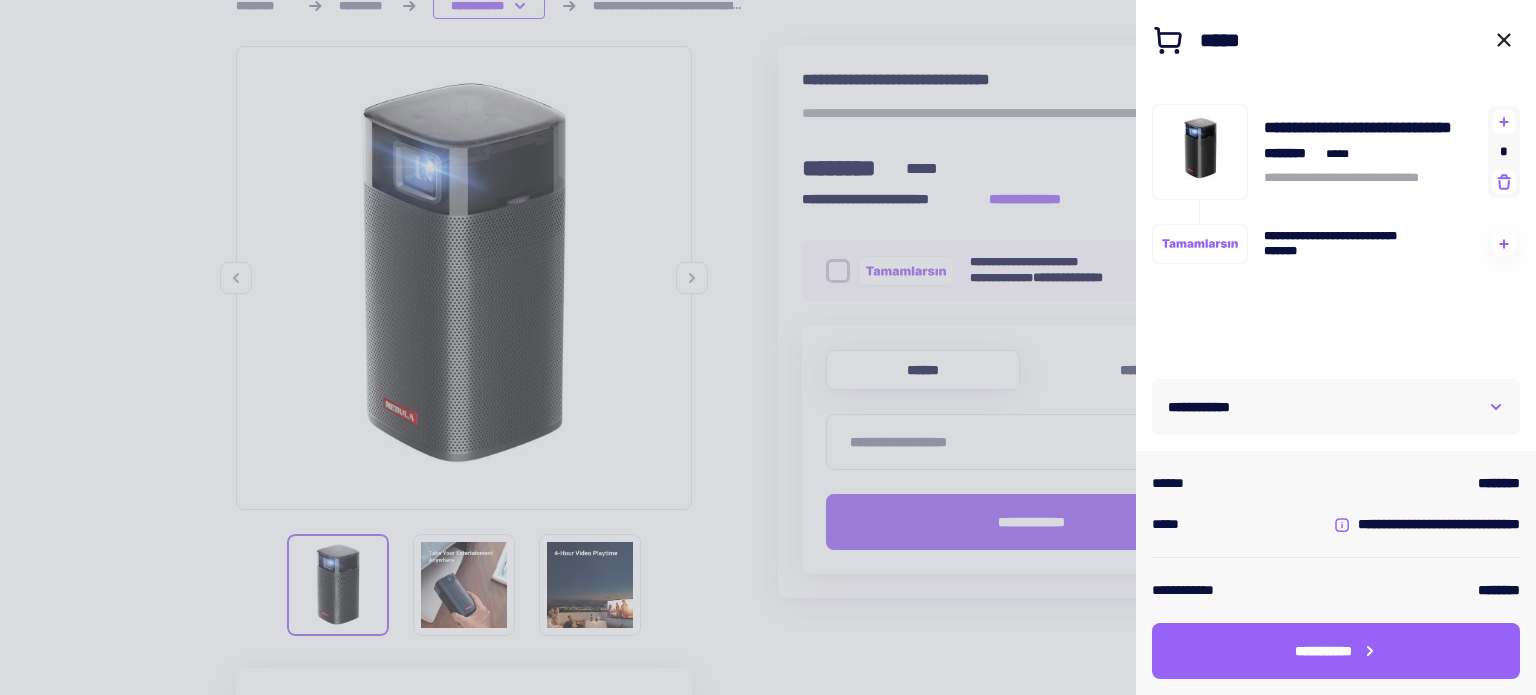click on "**********" at bounding box center (1336, 407) 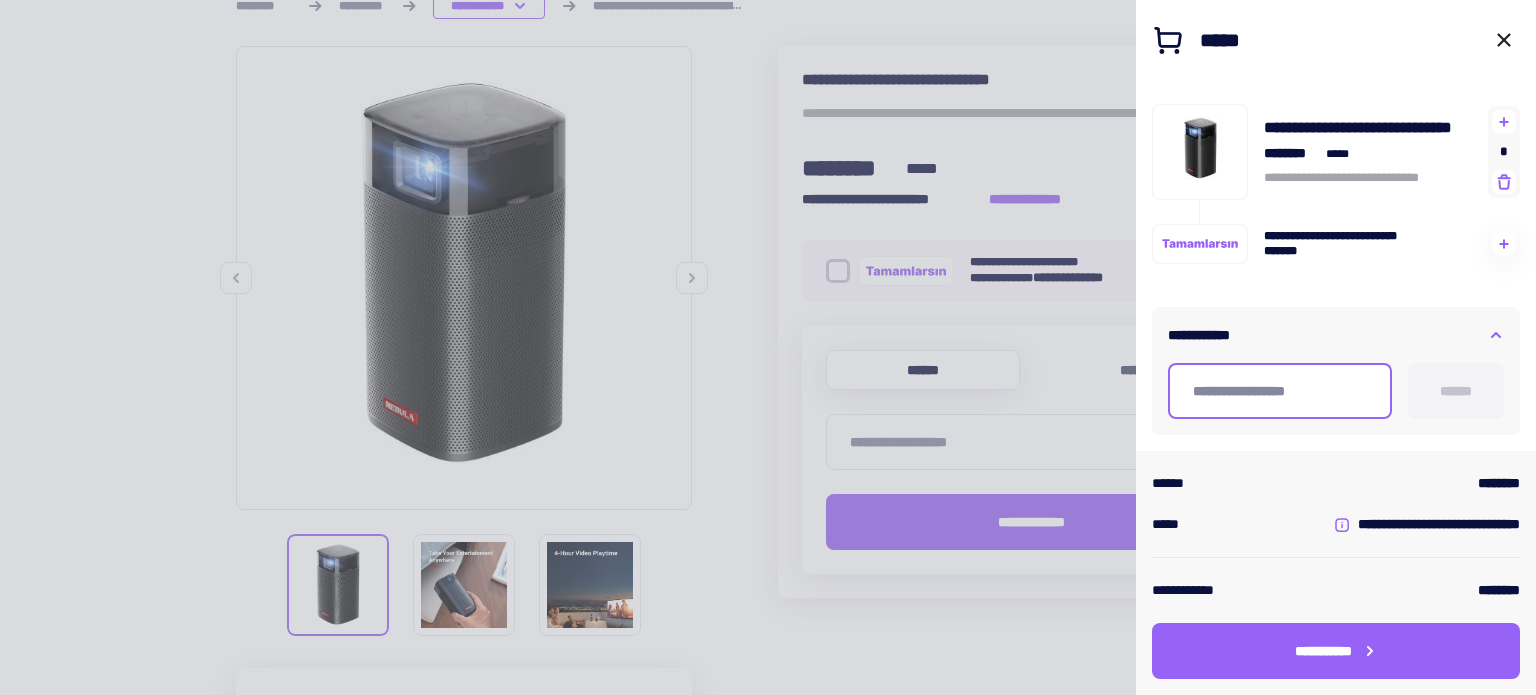 click at bounding box center (1280, 391) 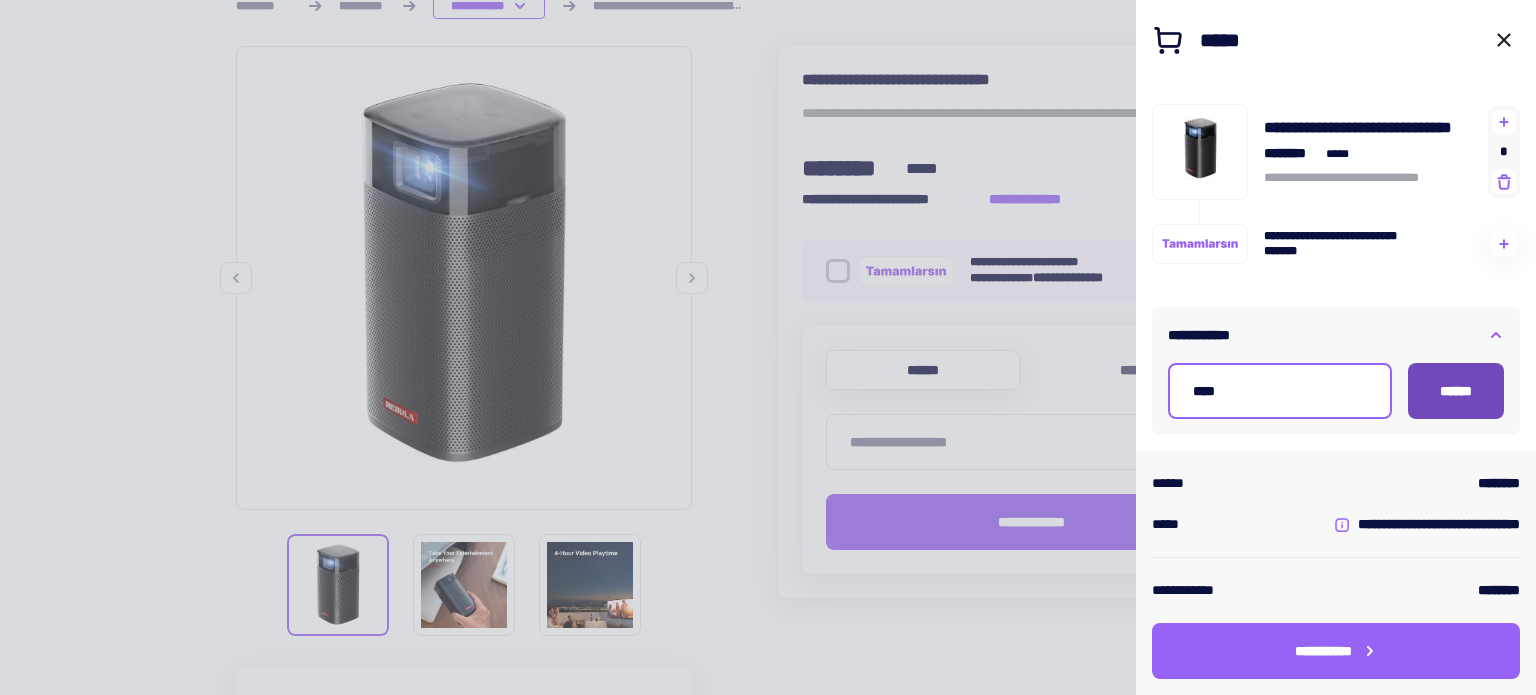 type on "****" 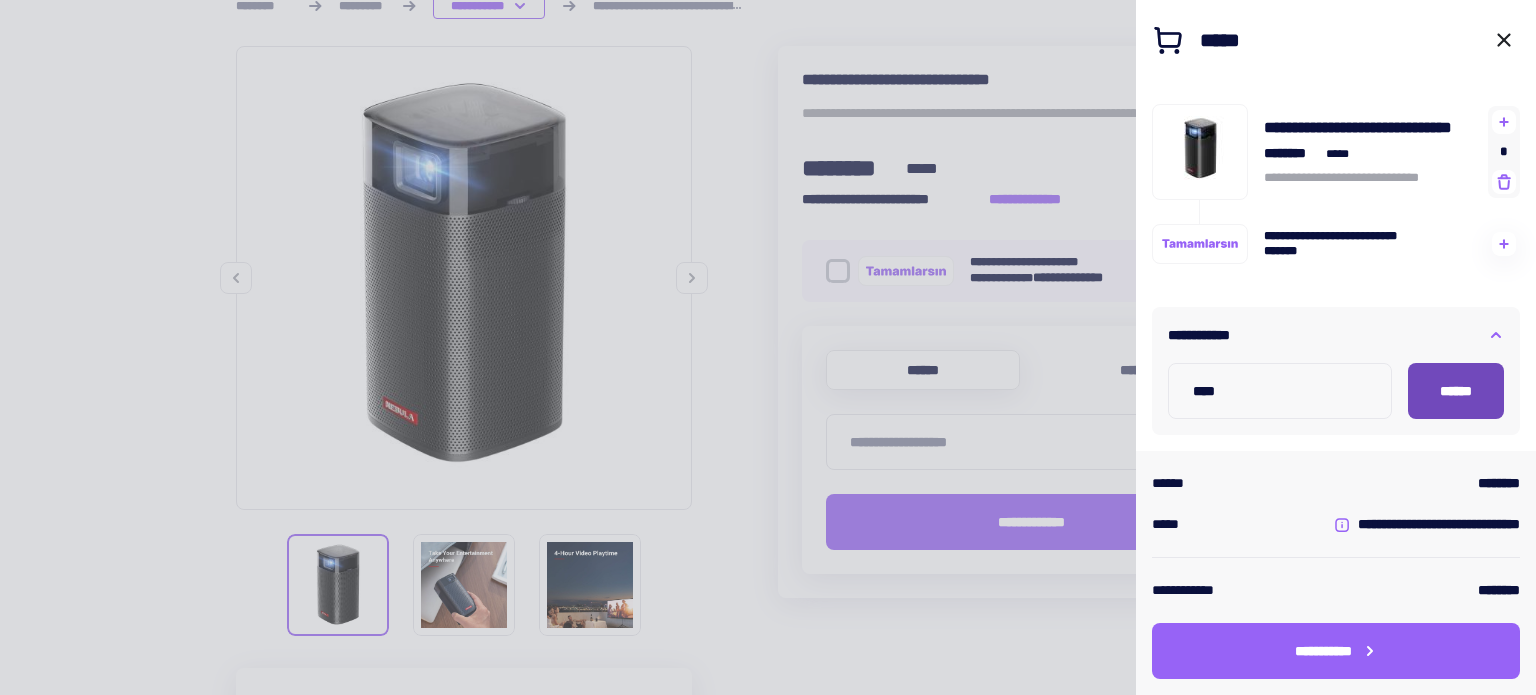 click on "******" at bounding box center [1456, 391] 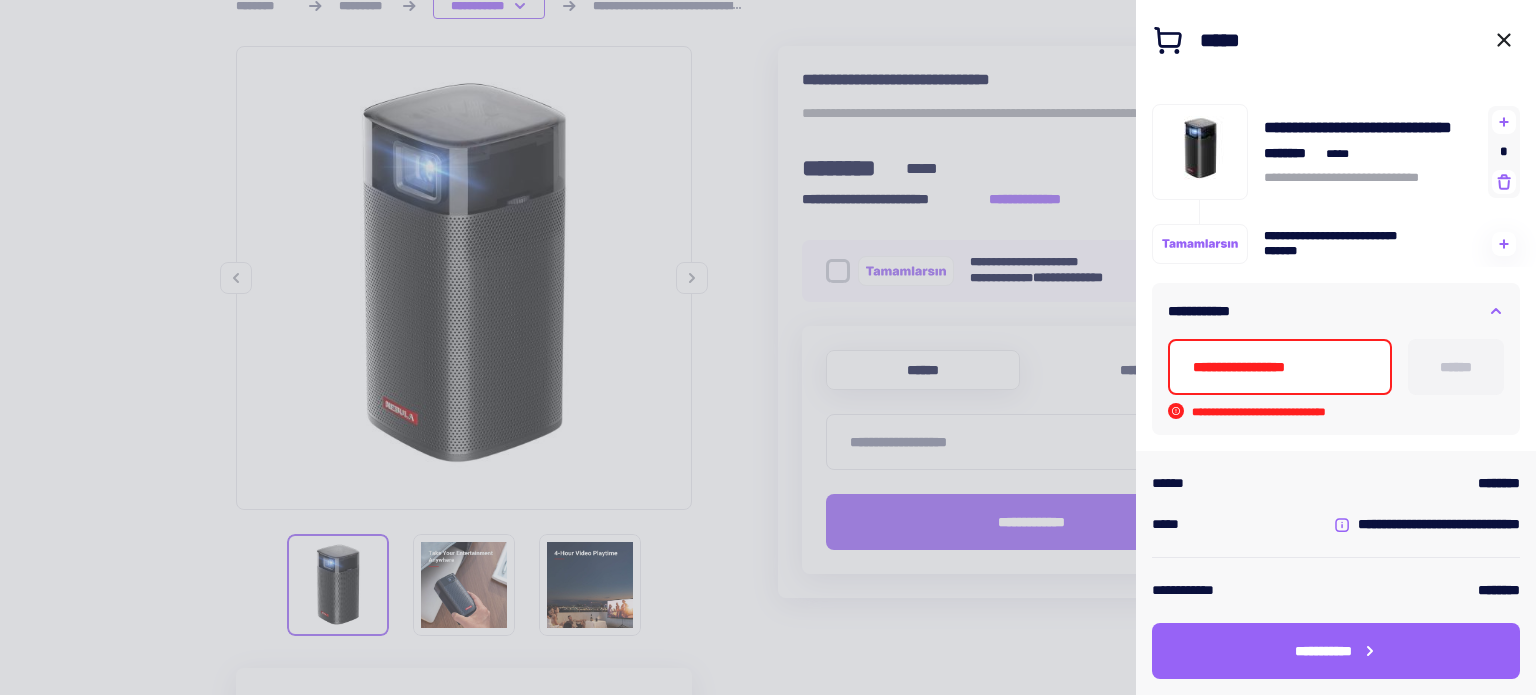 click at bounding box center [1280, 367] 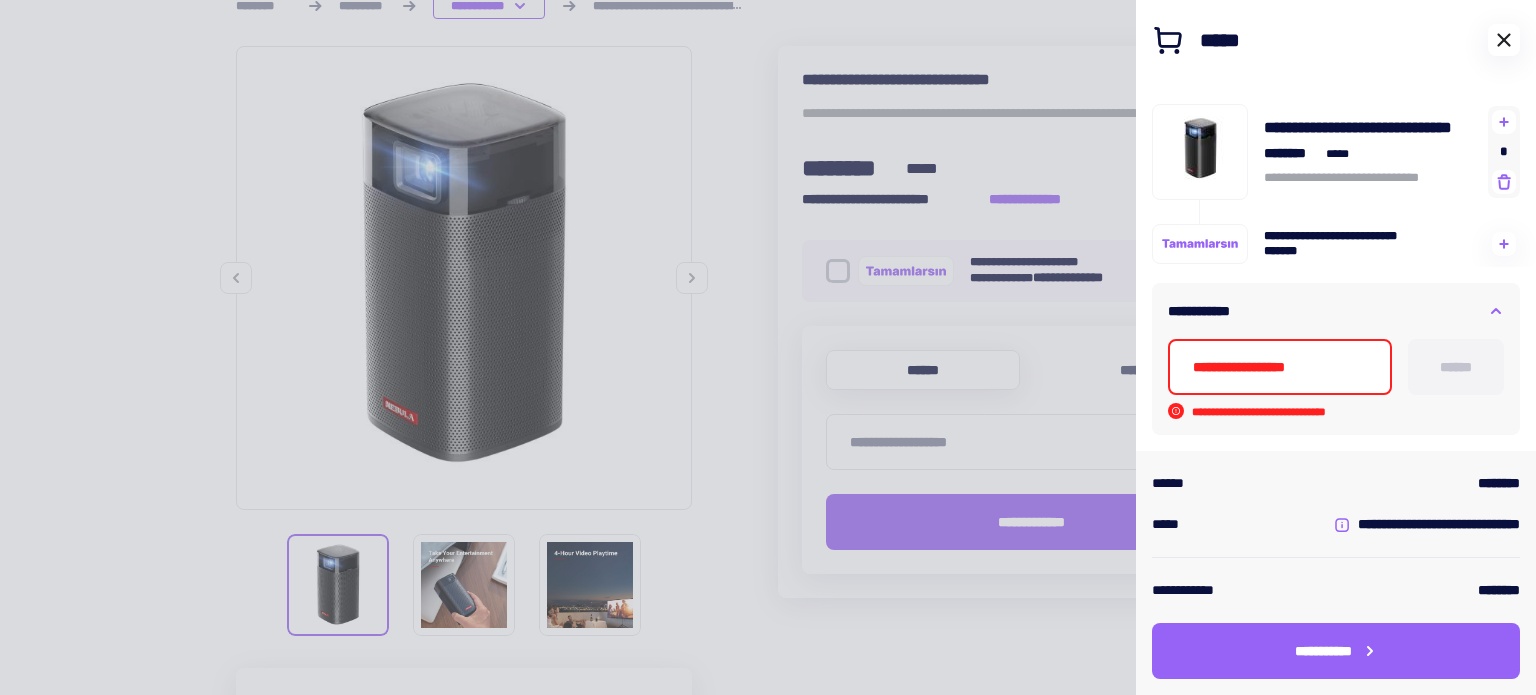 click at bounding box center (1504, 40) 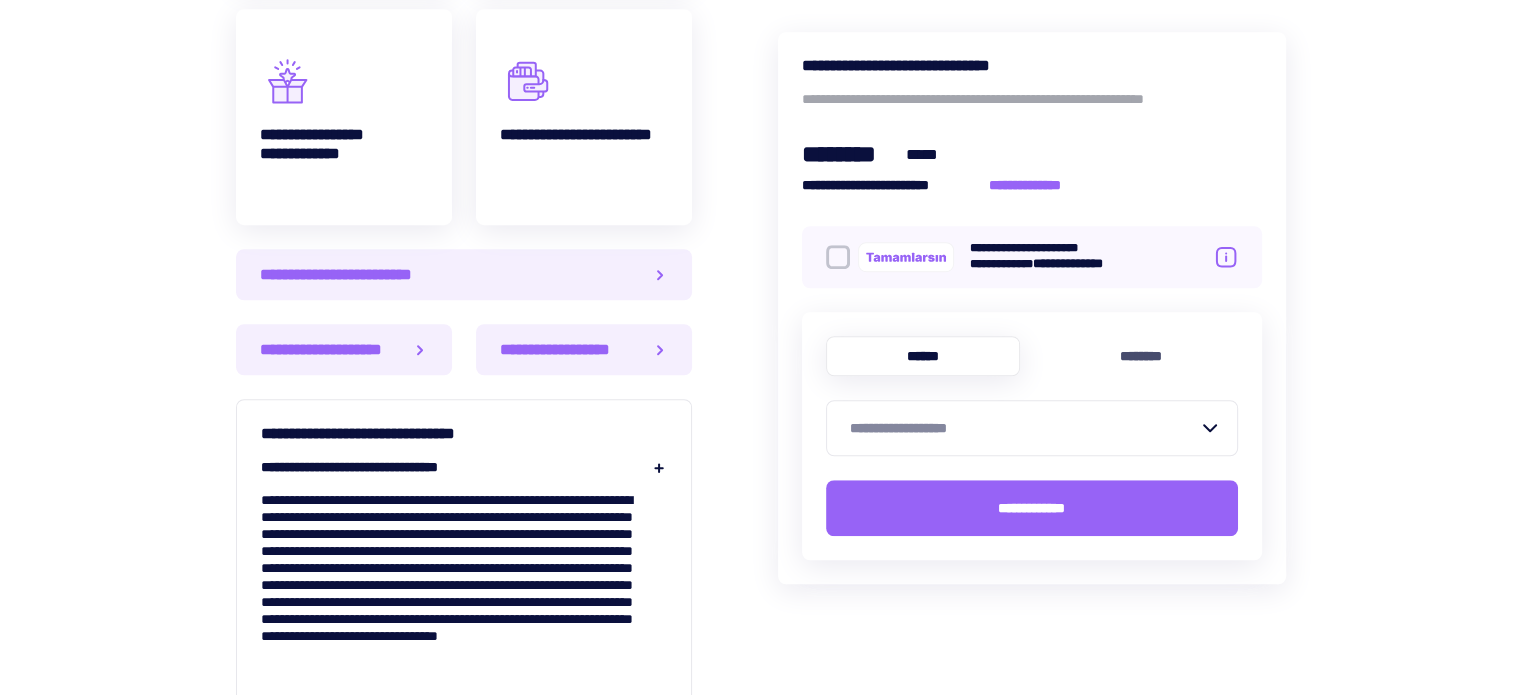scroll, scrollTop: 1500, scrollLeft: 0, axis: vertical 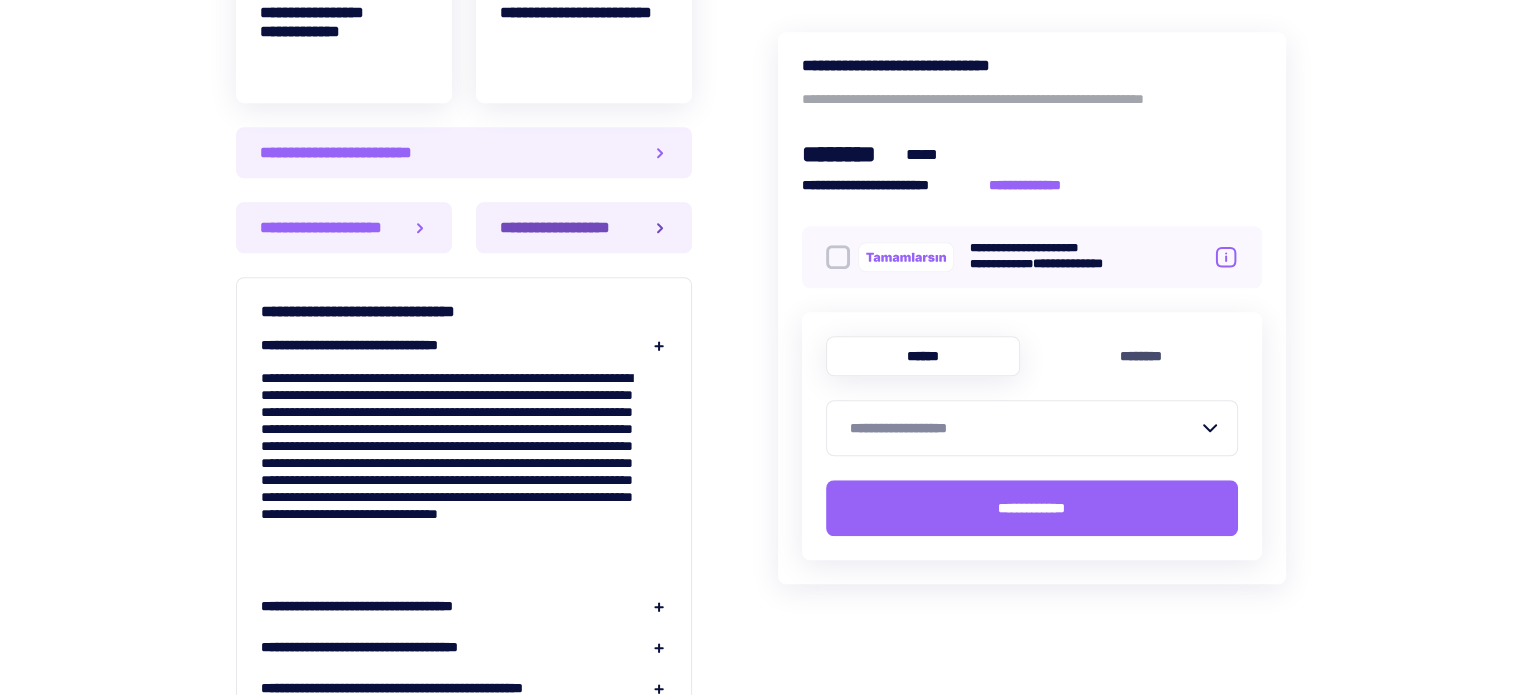 click on "**********" at bounding box center (563, 227) 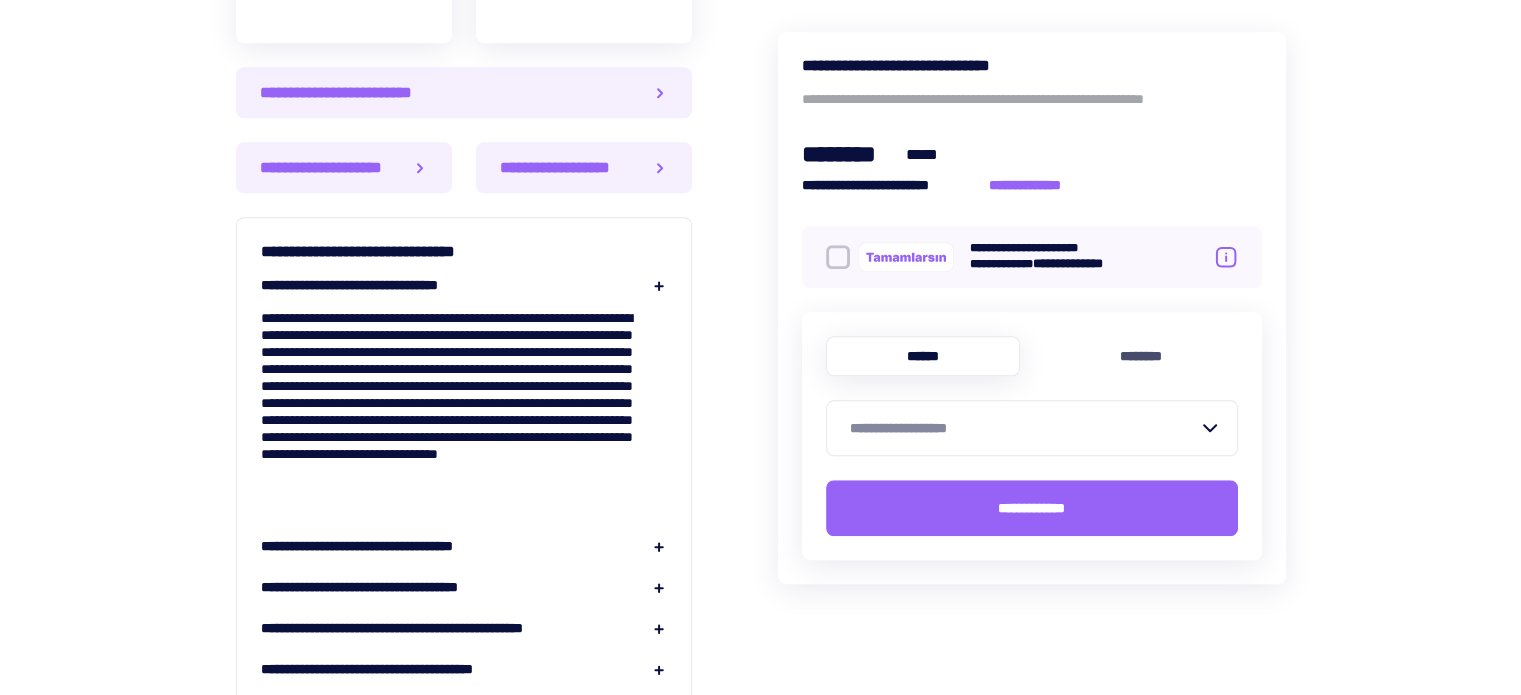 scroll, scrollTop: 1800, scrollLeft: 0, axis: vertical 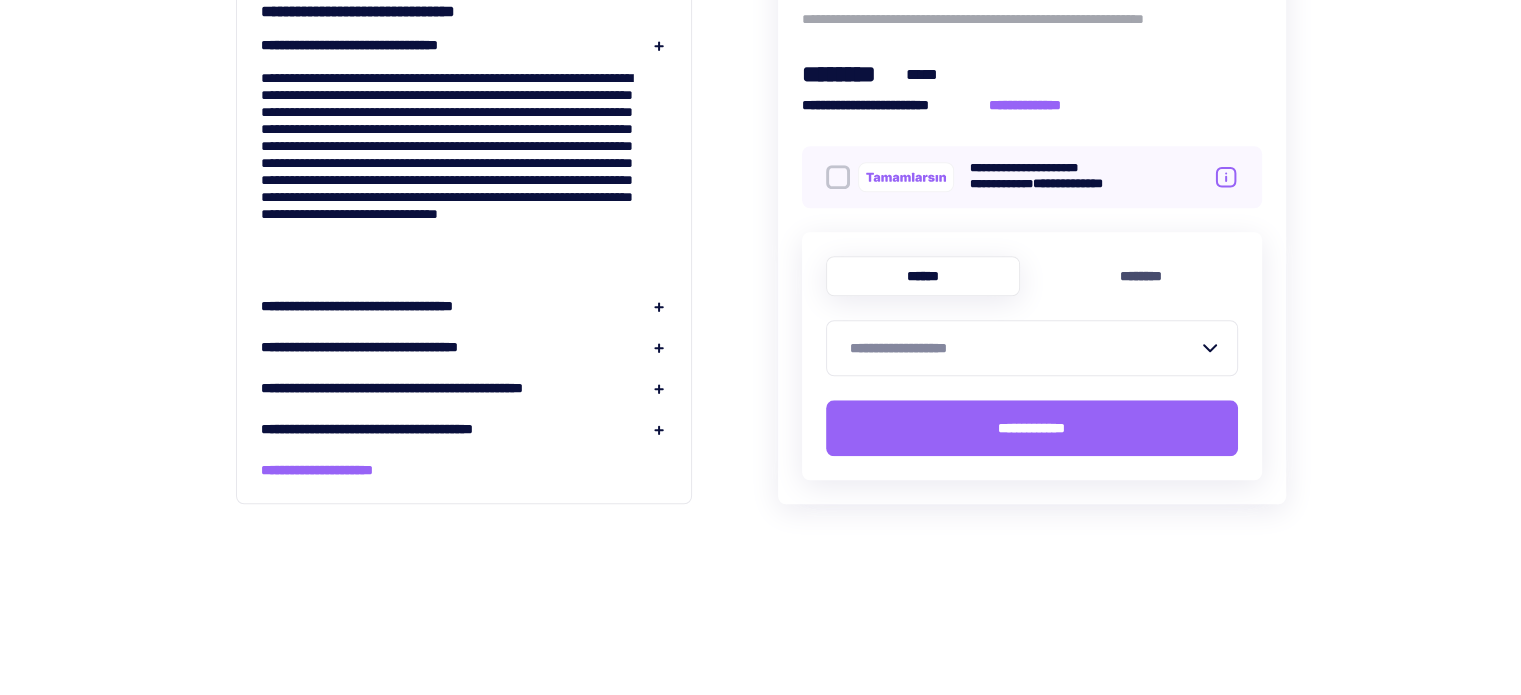 click on "**********" at bounding box center [464, 429] 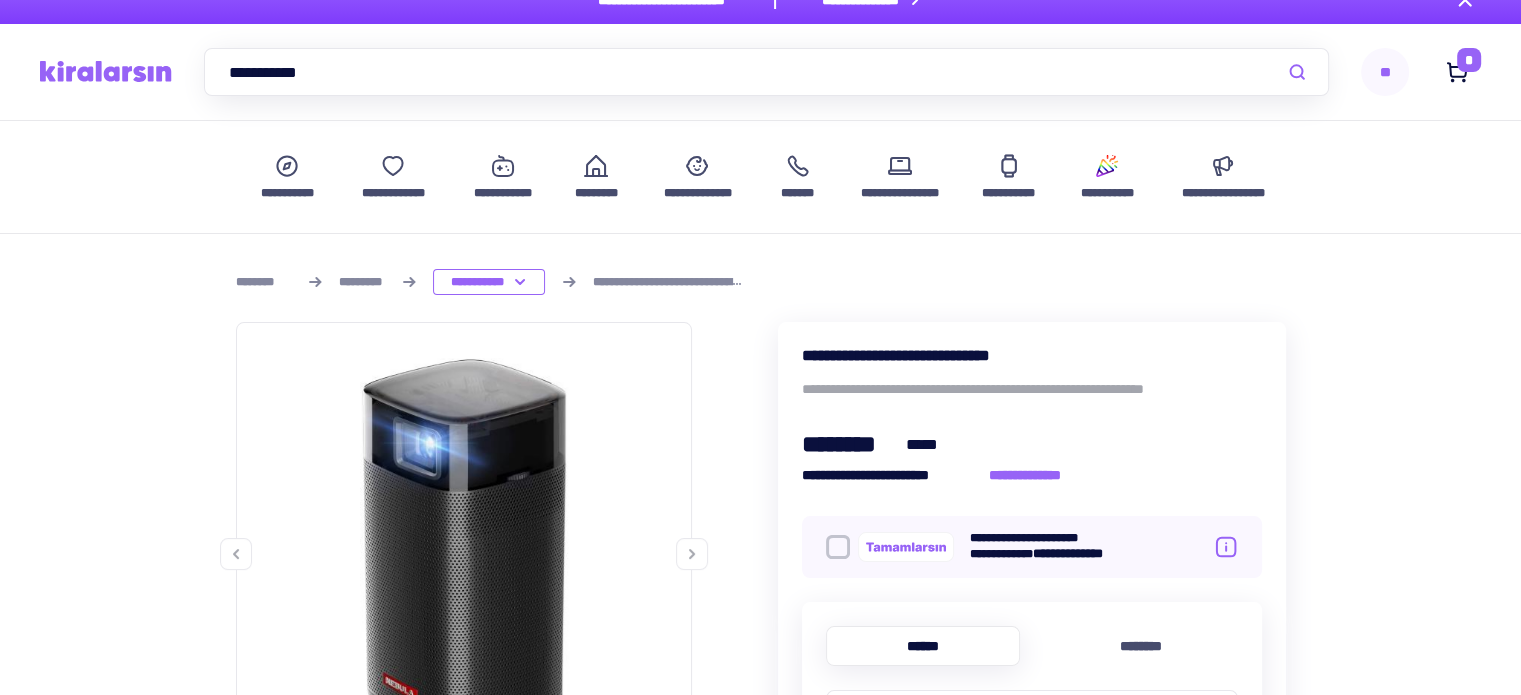 scroll, scrollTop: 0, scrollLeft: 0, axis: both 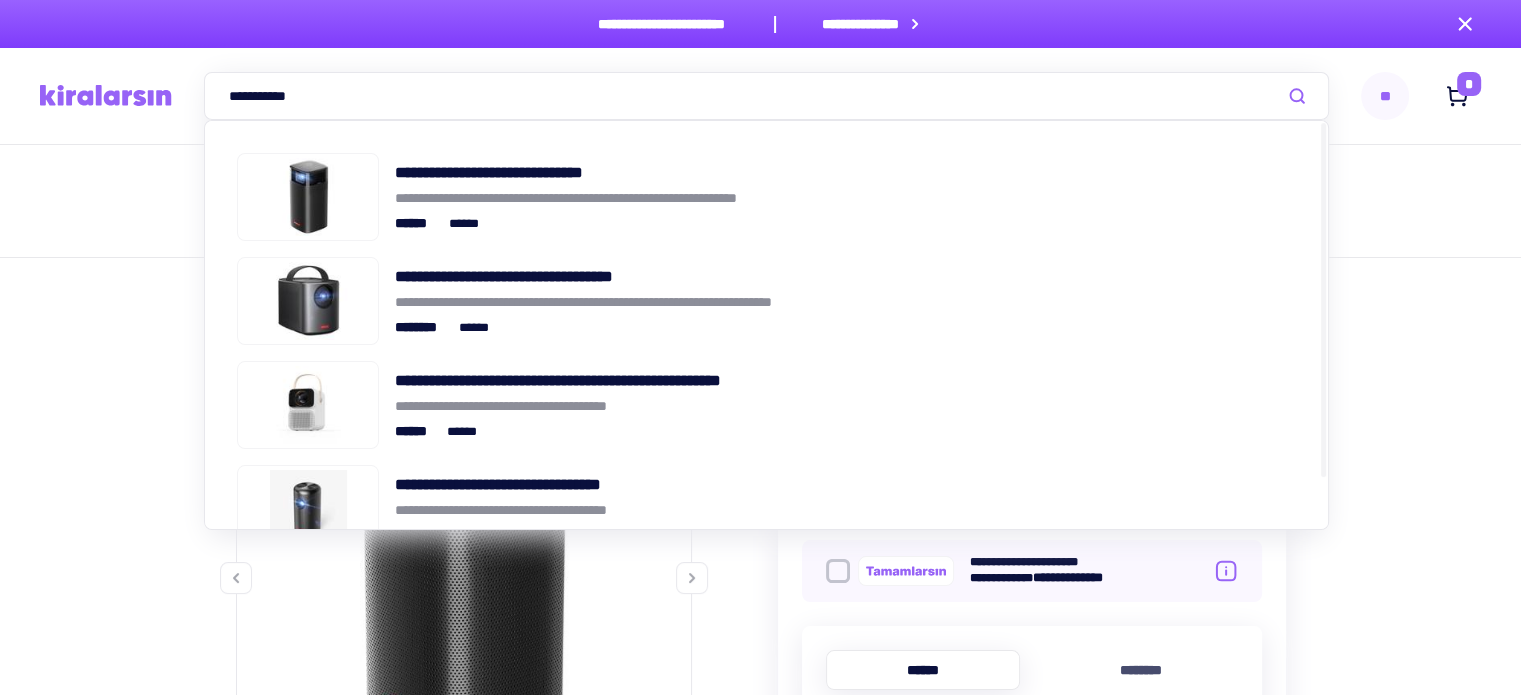 click on "**********" at bounding box center (766, 96) 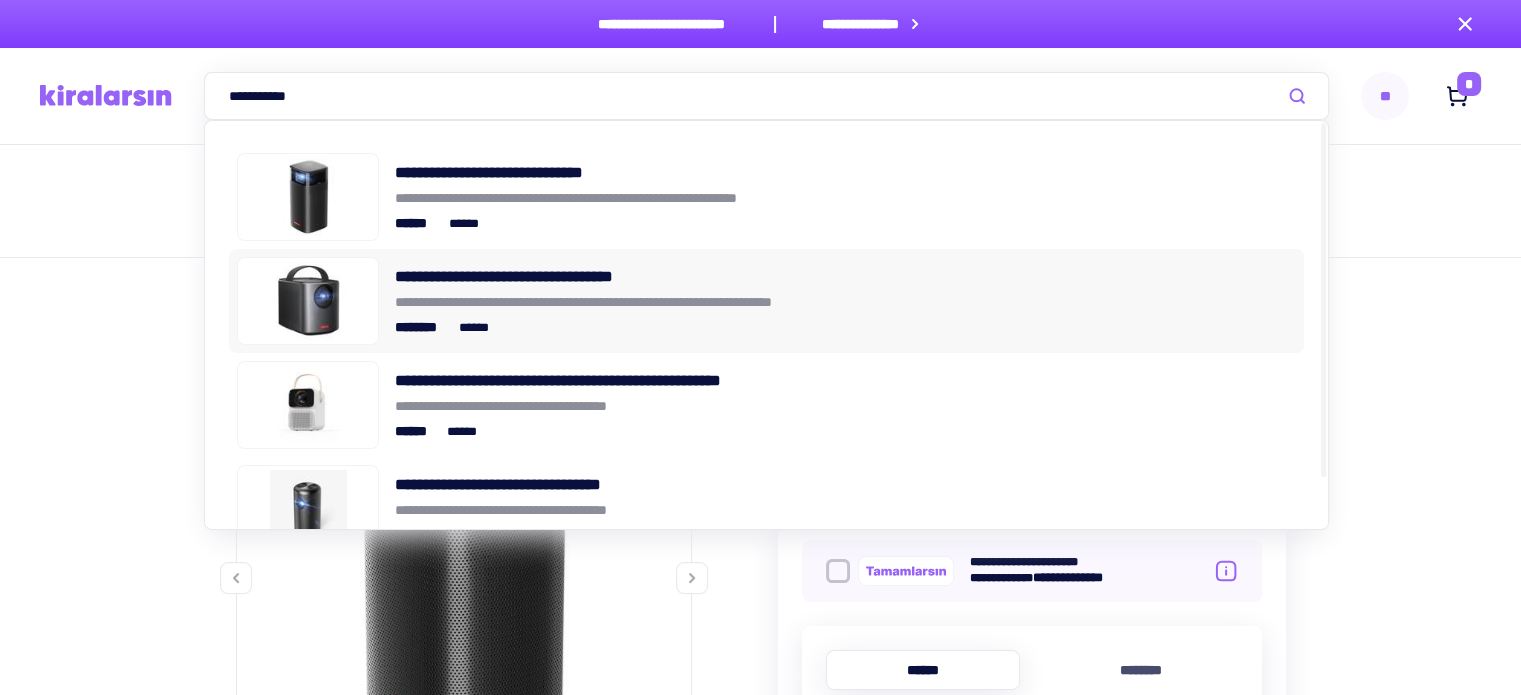 click on "**********" at bounding box center [845, 301] 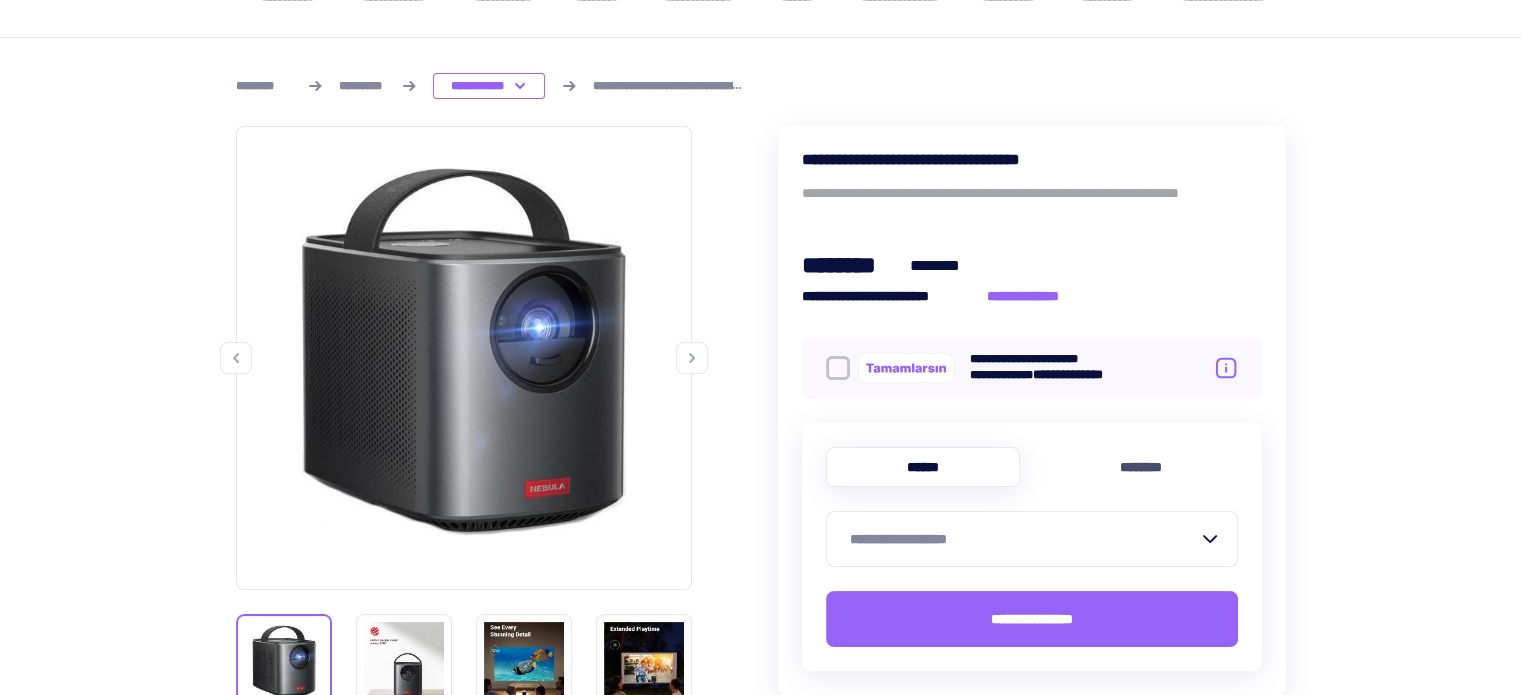 scroll, scrollTop: 300, scrollLeft: 0, axis: vertical 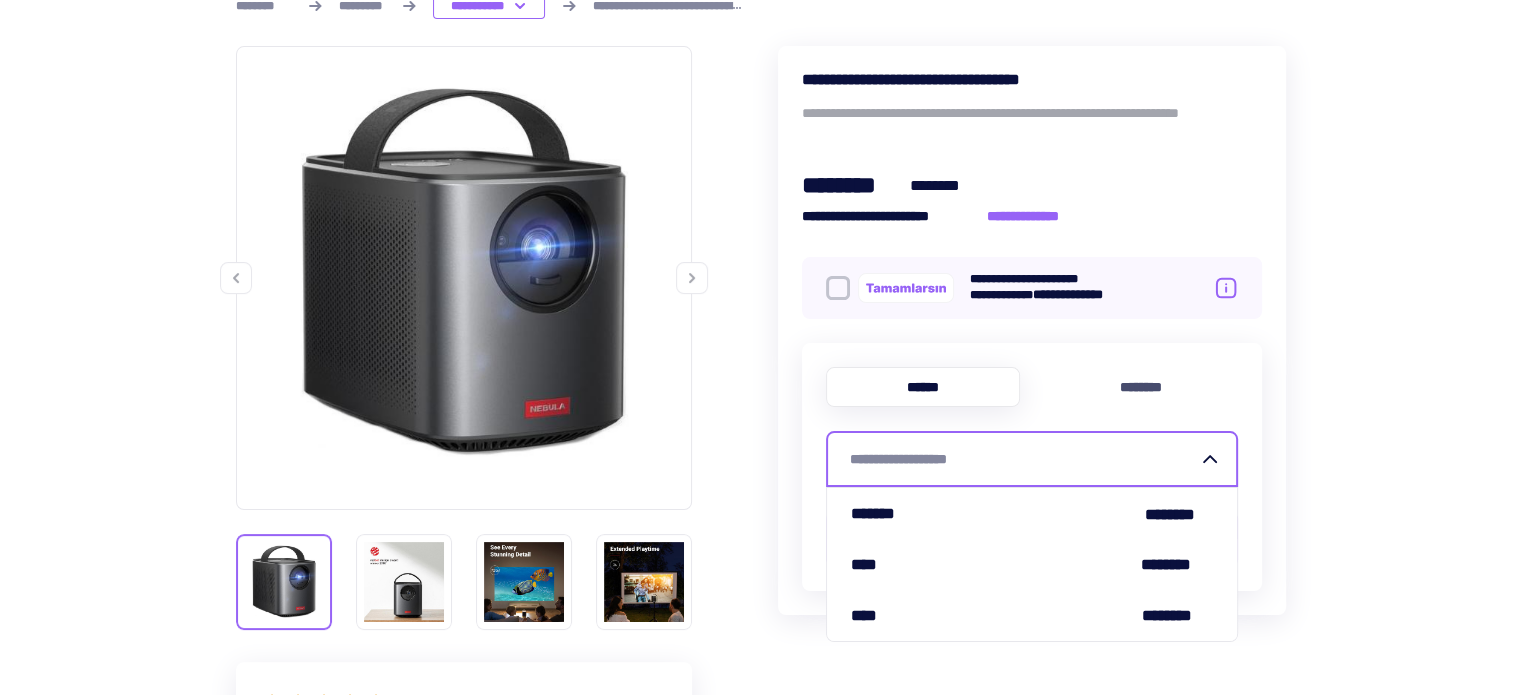 click on "**********" at bounding box center (1024, 459) 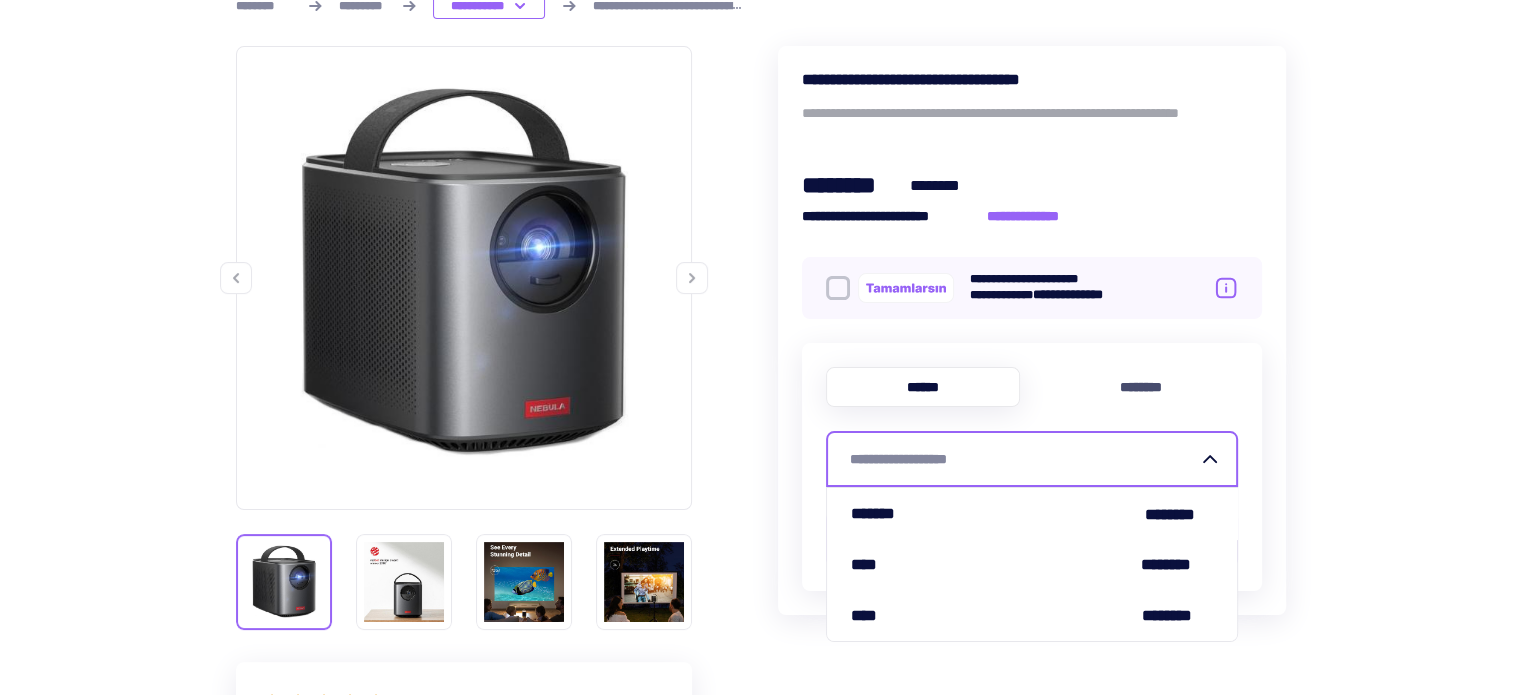 click on "**** ********" at bounding box center [1032, 564] 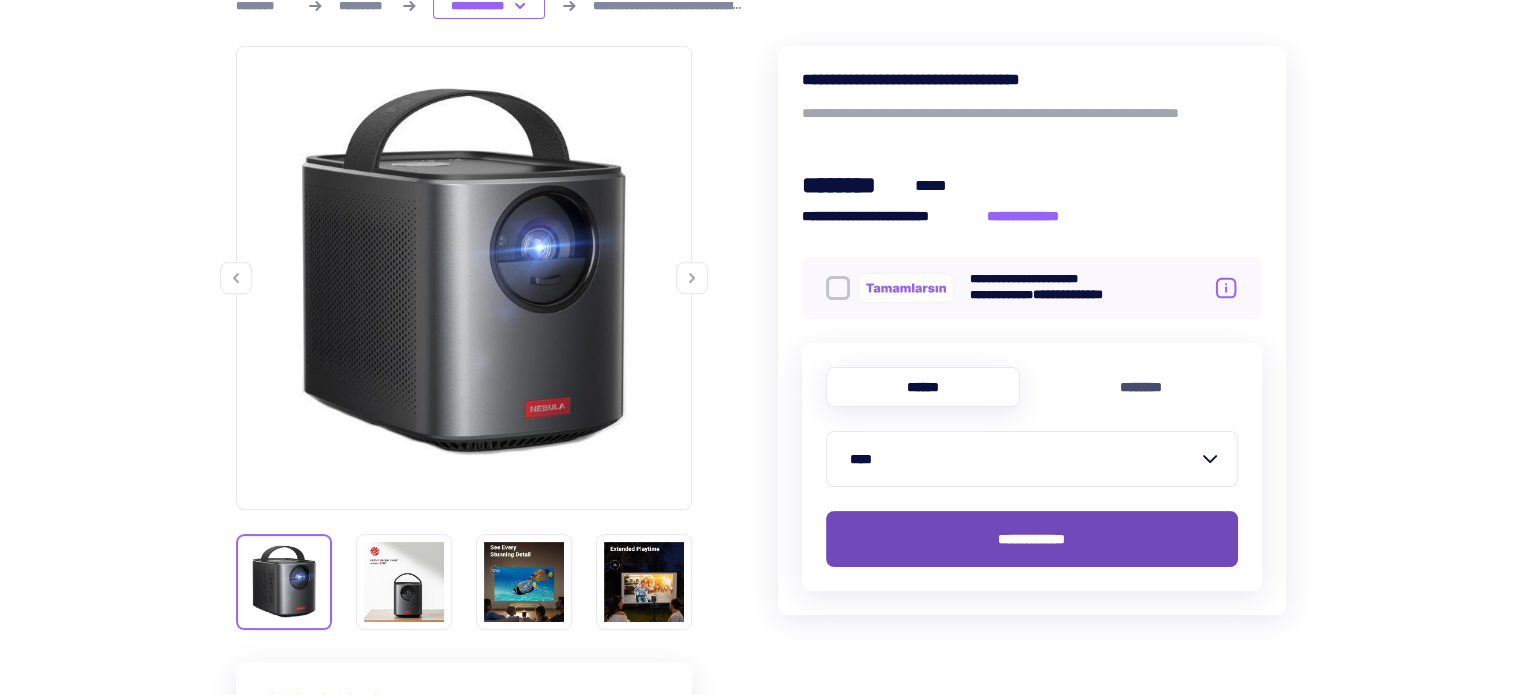 click on "**********" at bounding box center [1031, 539] 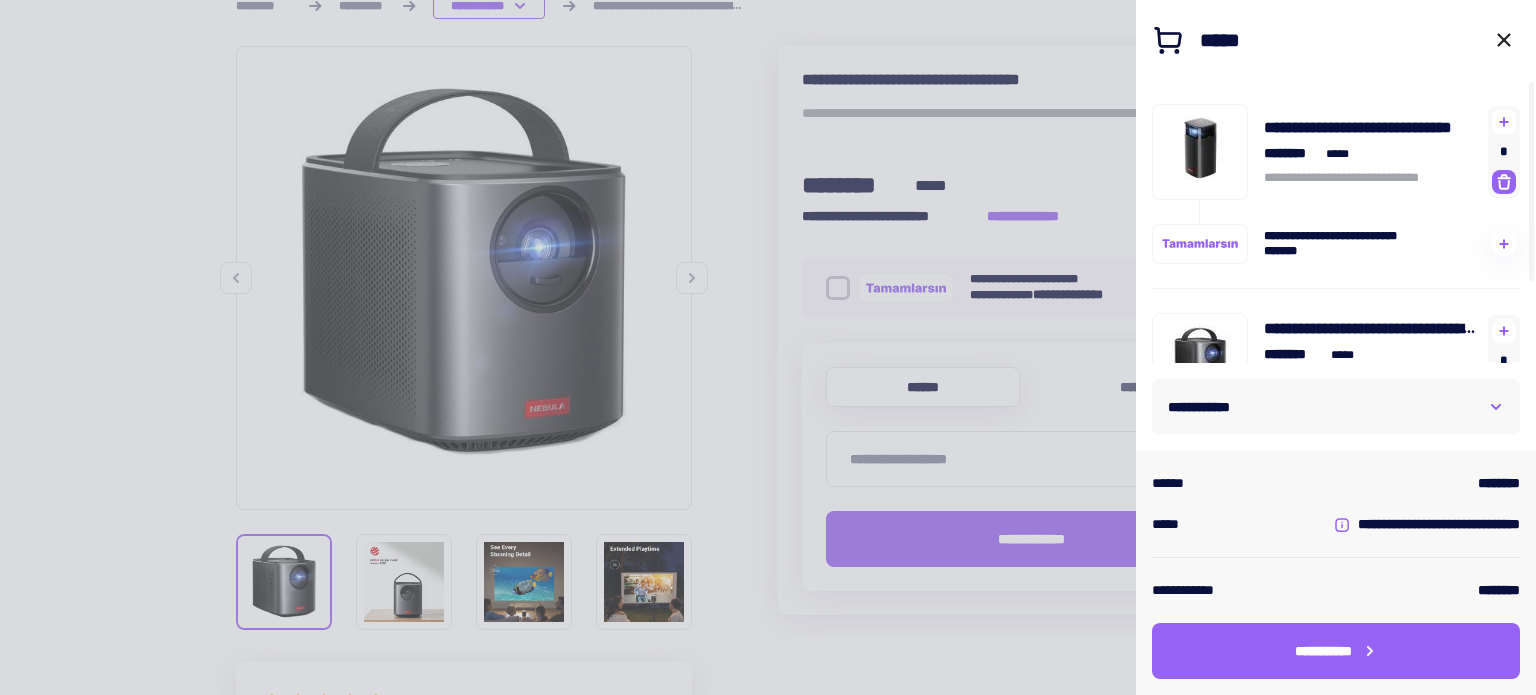 click 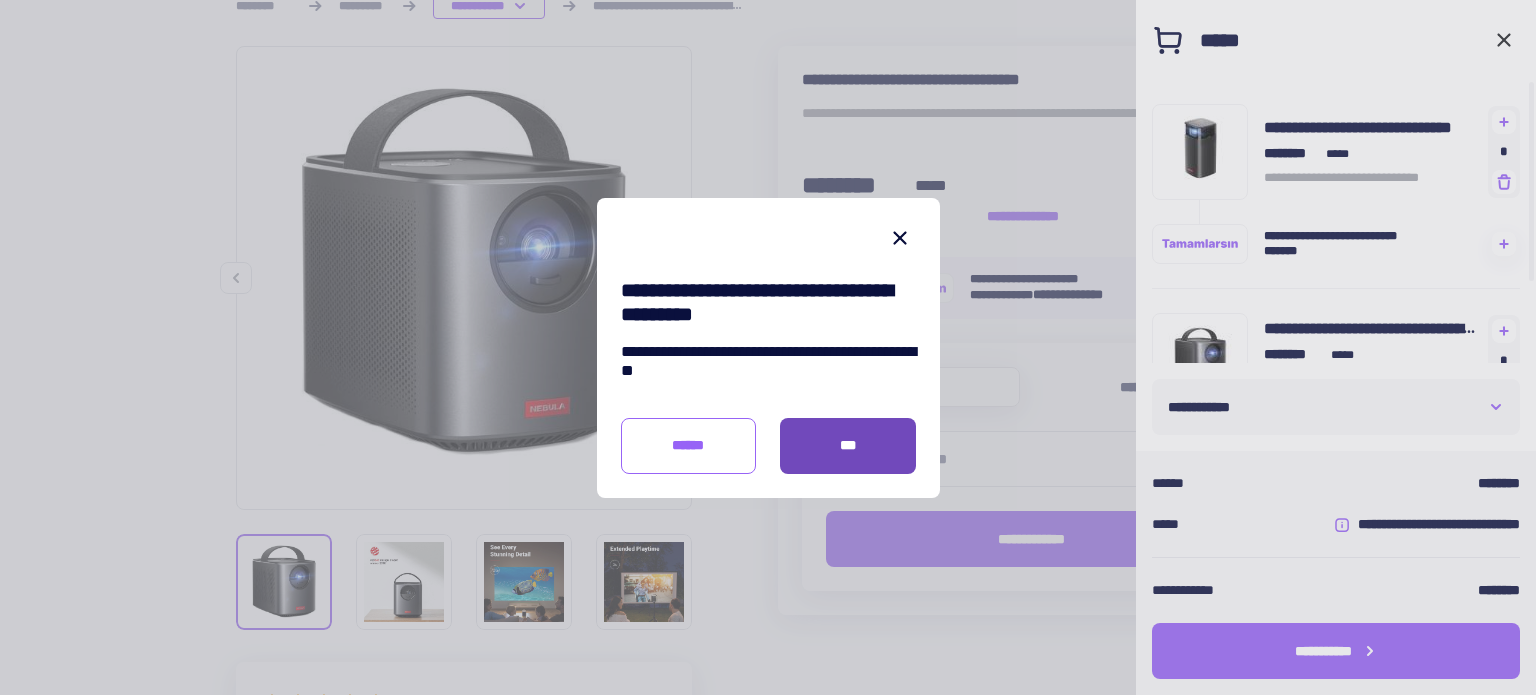 click on "***" at bounding box center [848, 446] 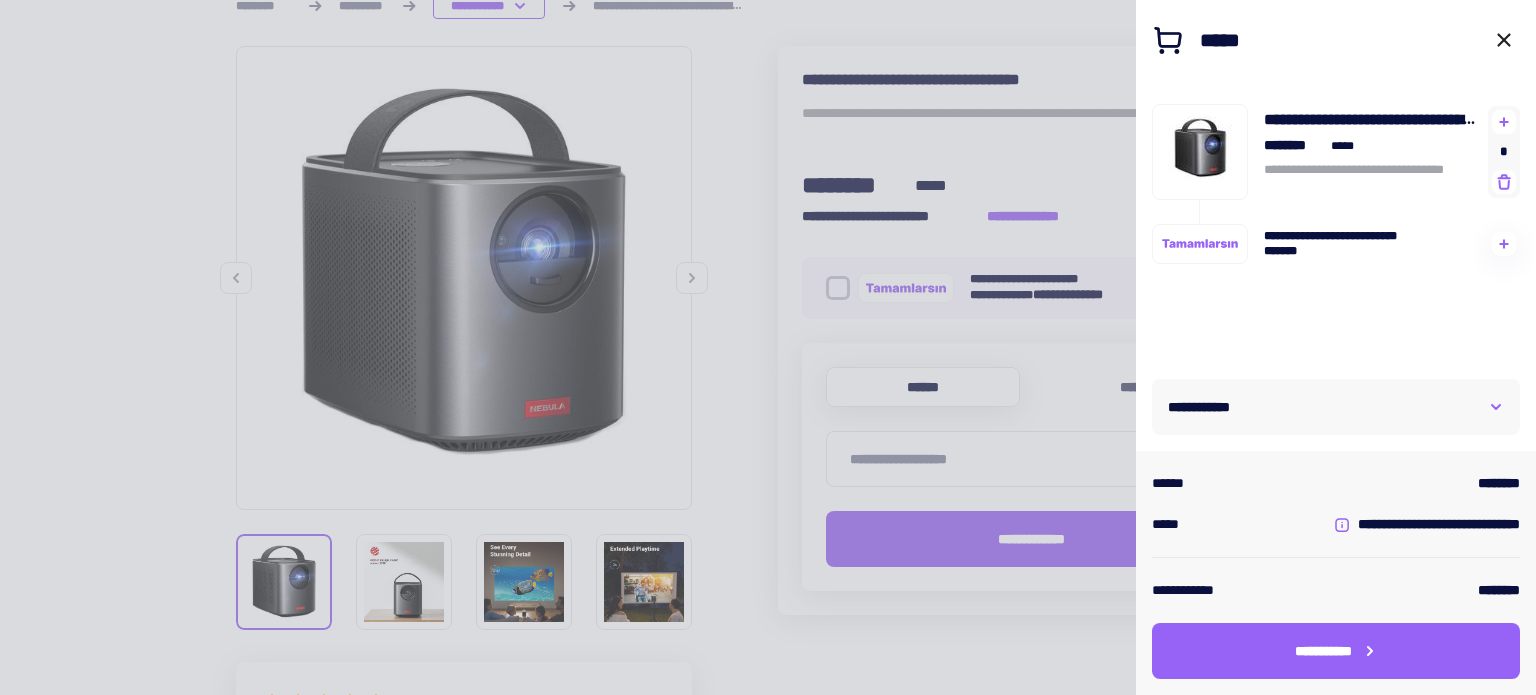 click on "**********" at bounding box center (1336, 407) 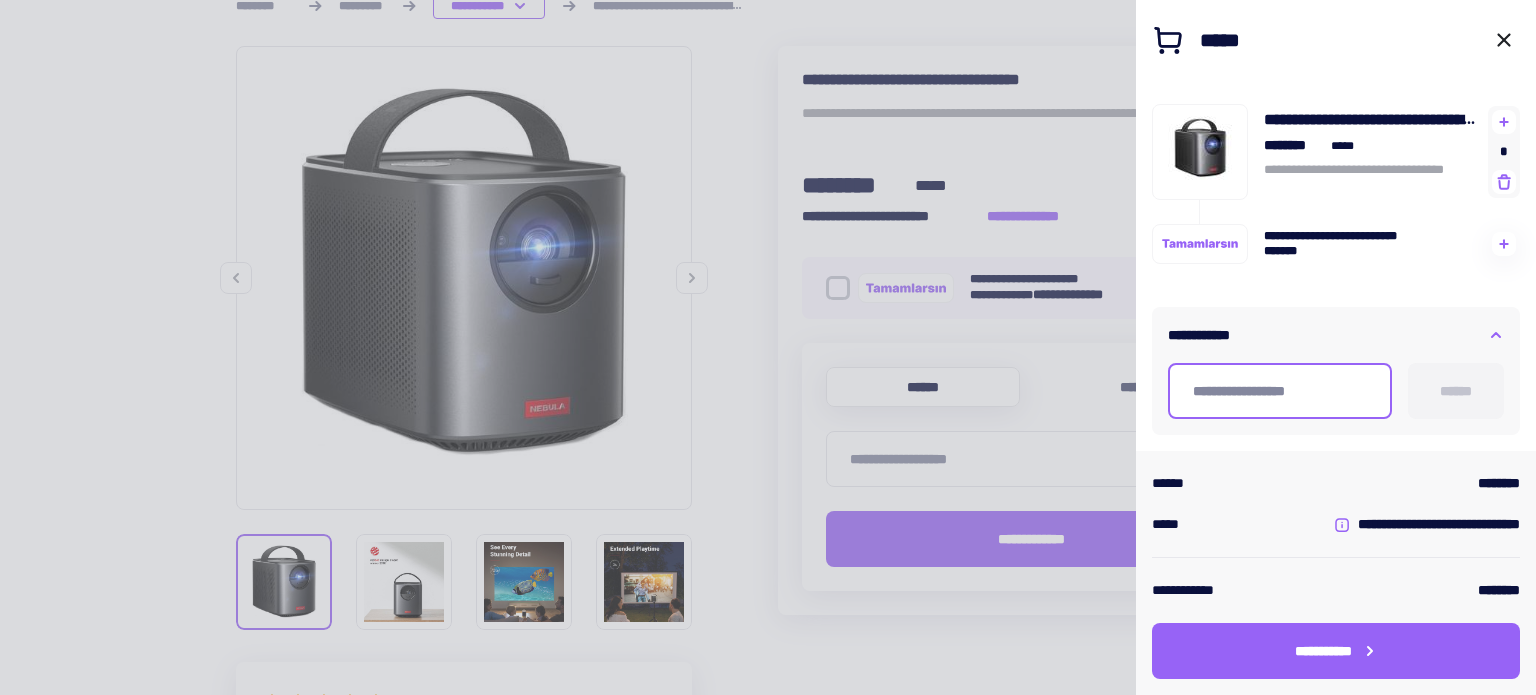 click at bounding box center (1280, 391) 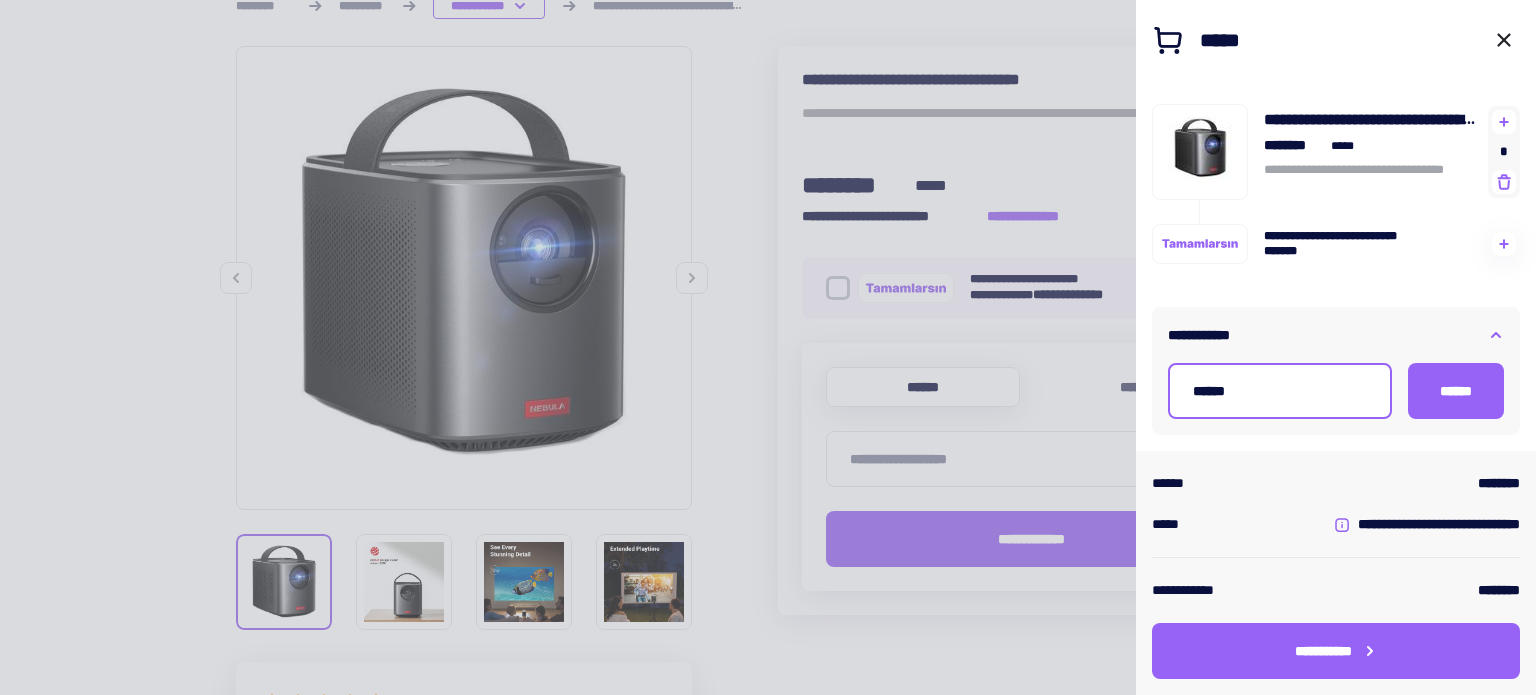 type on "*******" 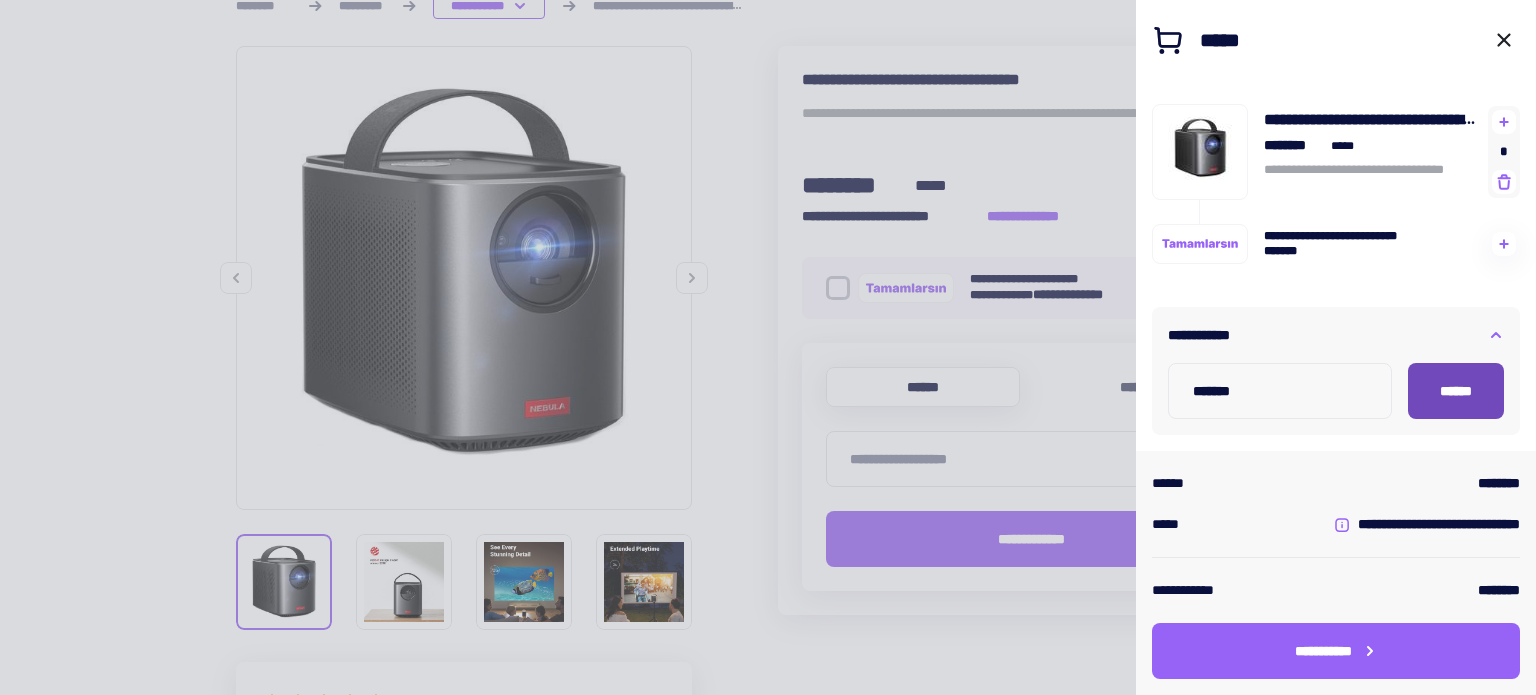 click on "******" at bounding box center [1456, 391] 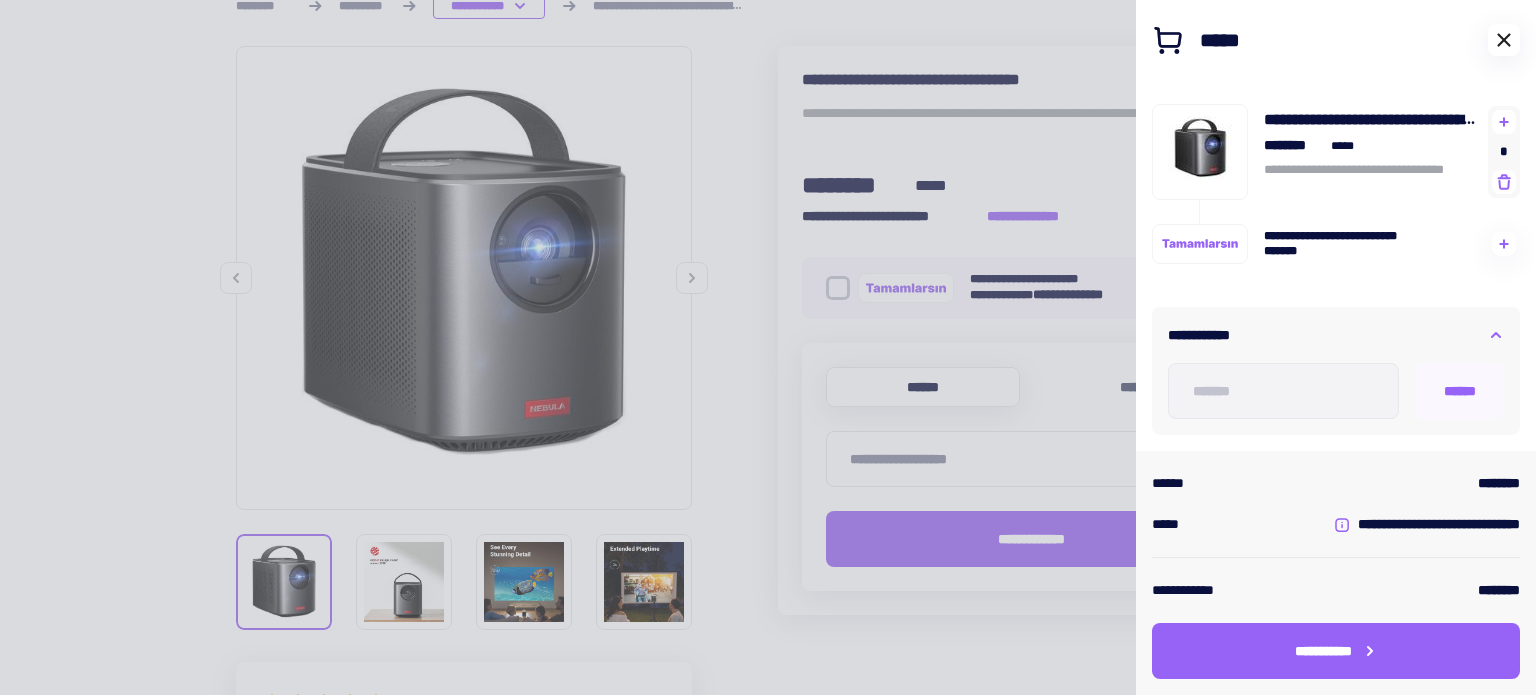 click 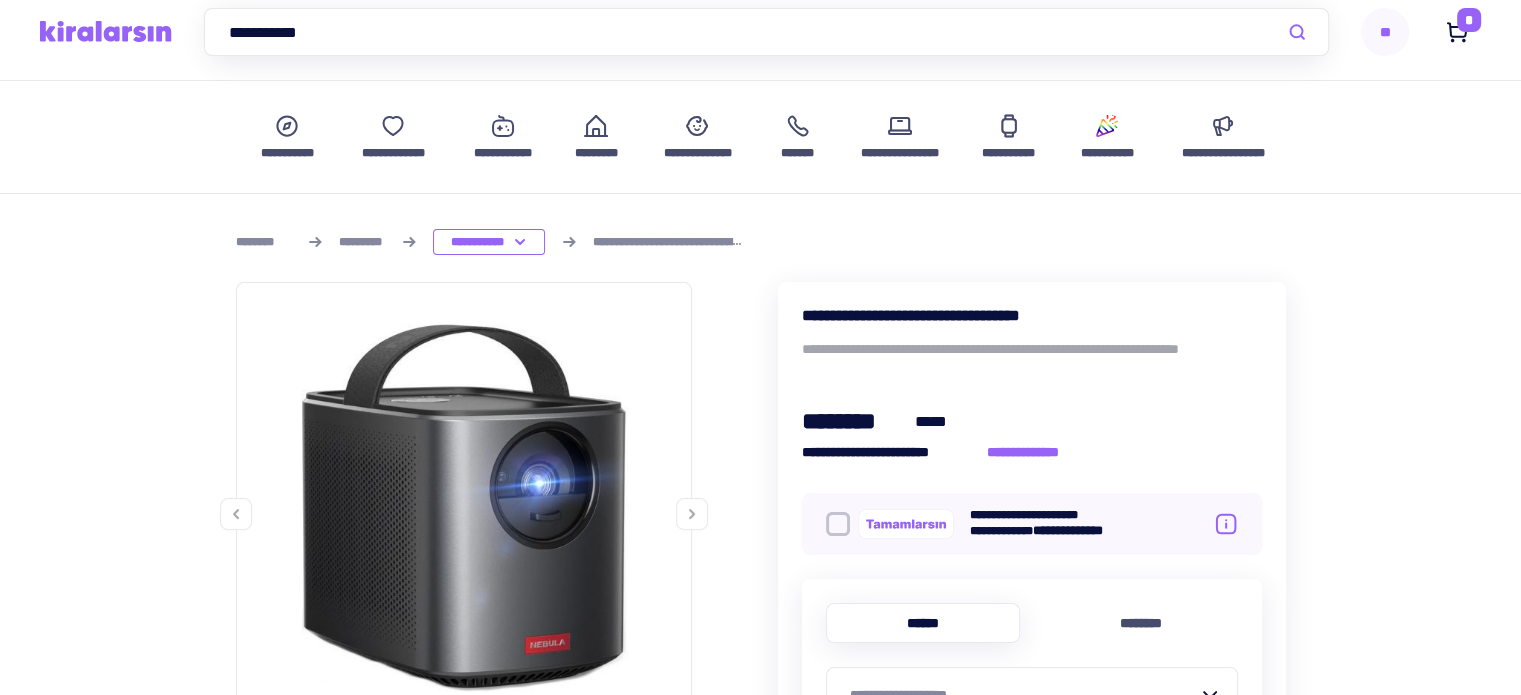 scroll, scrollTop: 0, scrollLeft: 0, axis: both 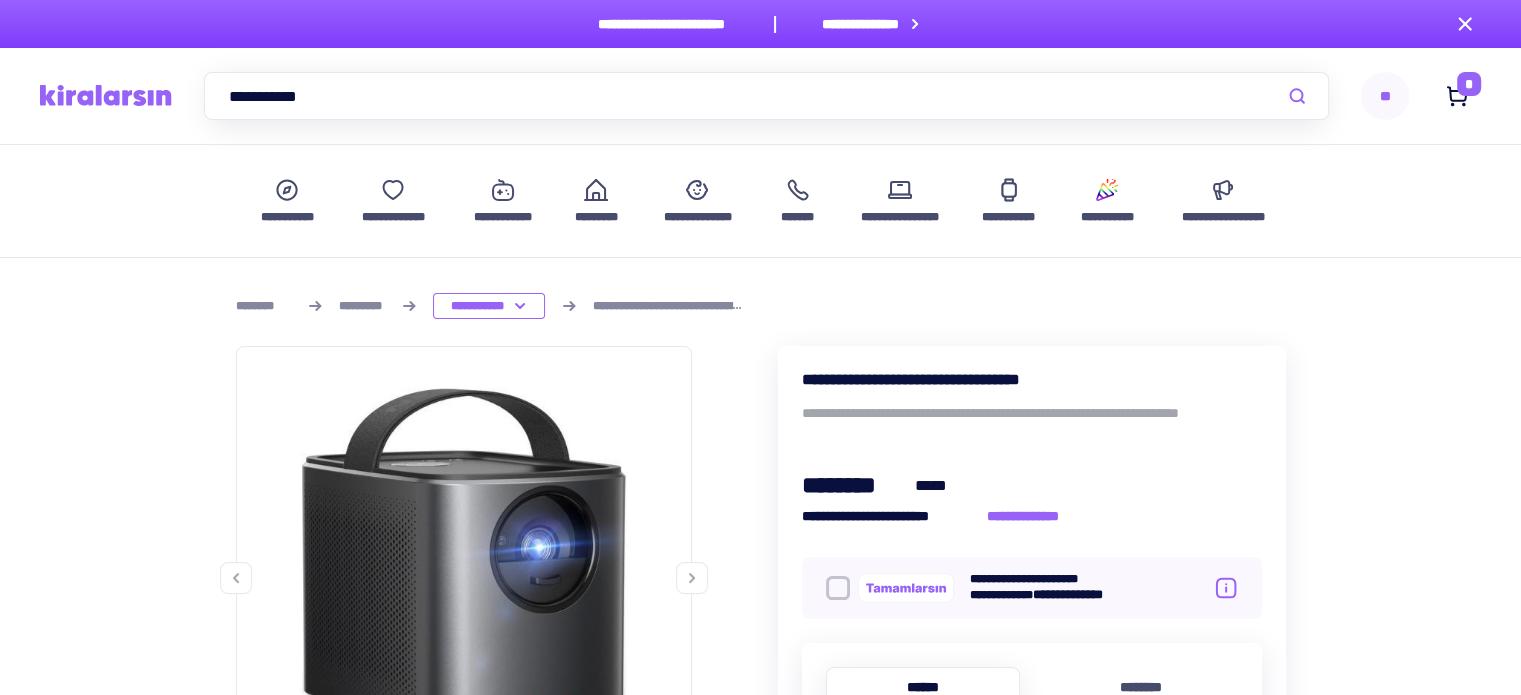 click at bounding box center [106, 95] 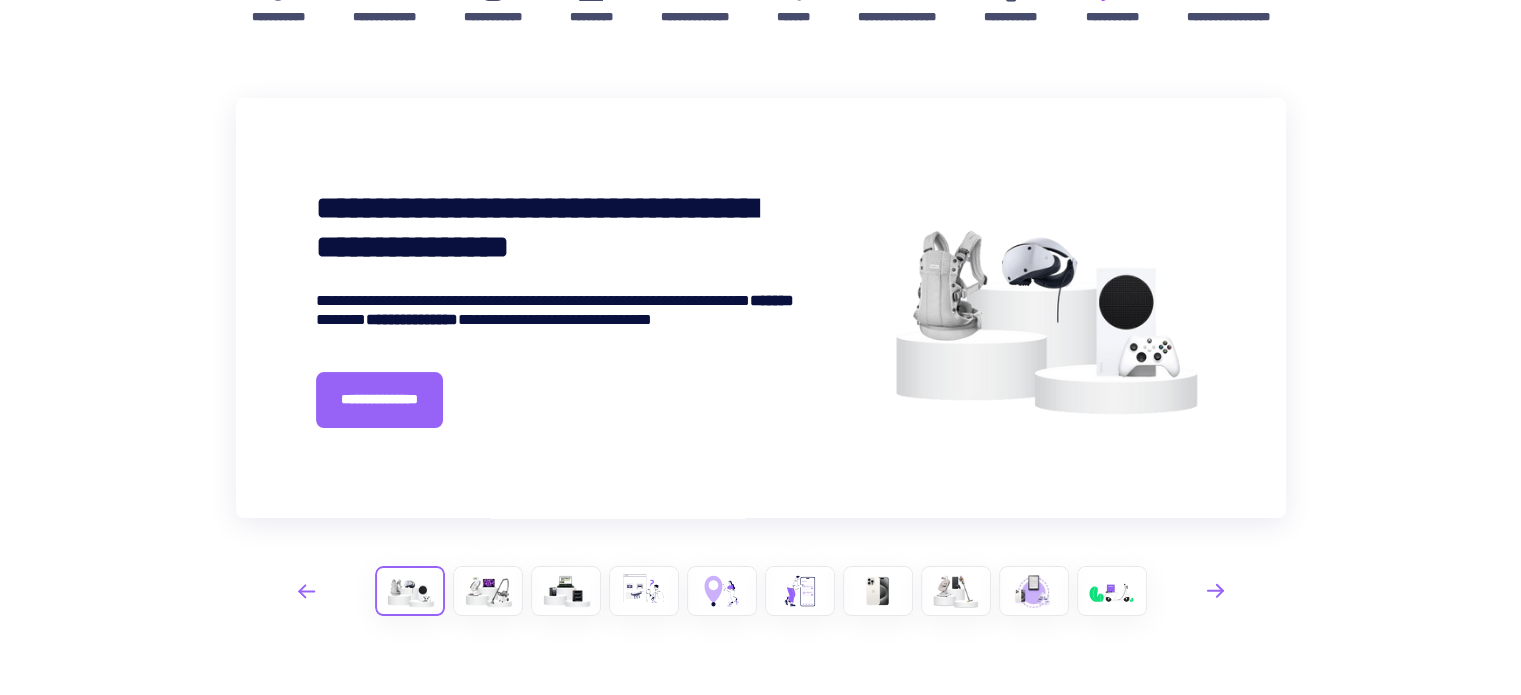 scroll, scrollTop: 0, scrollLeft: 0, axis: both 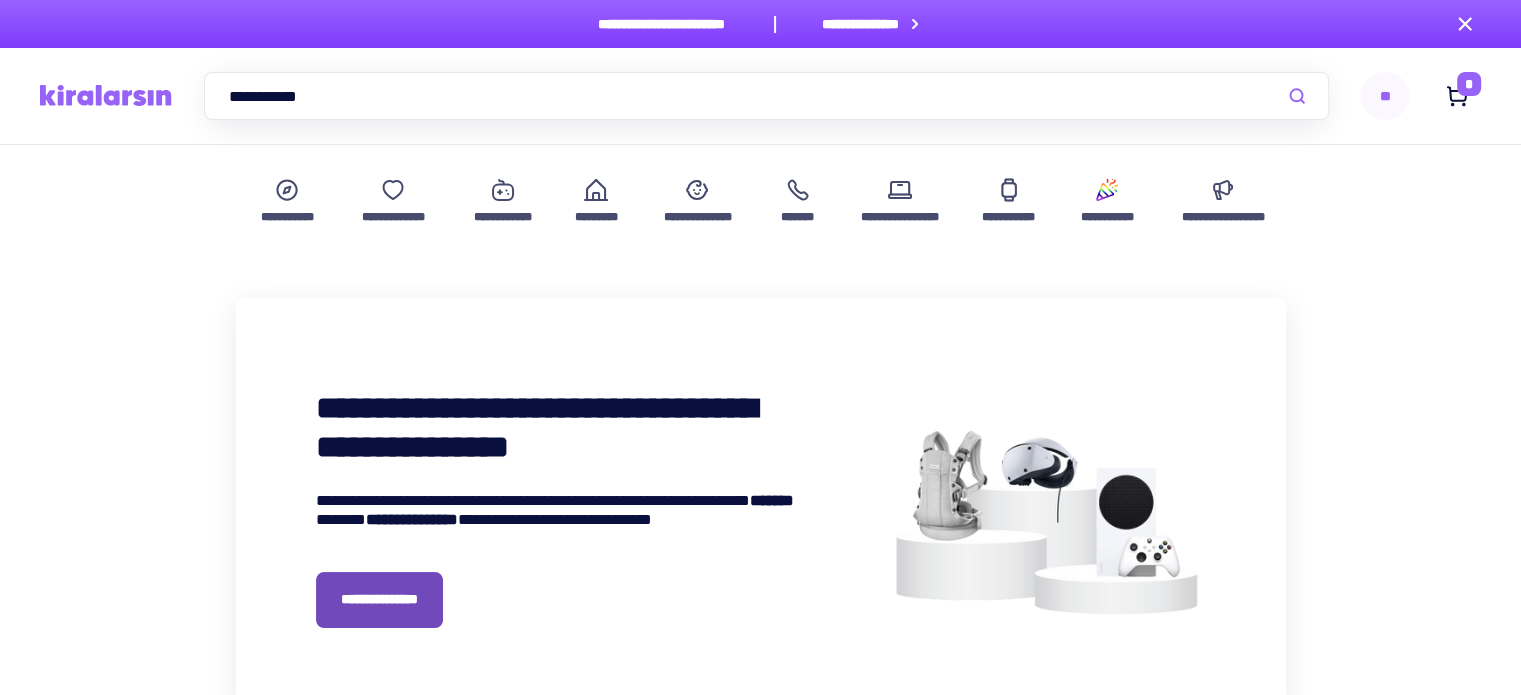 click on "**********" at bounding box center (379, 600) 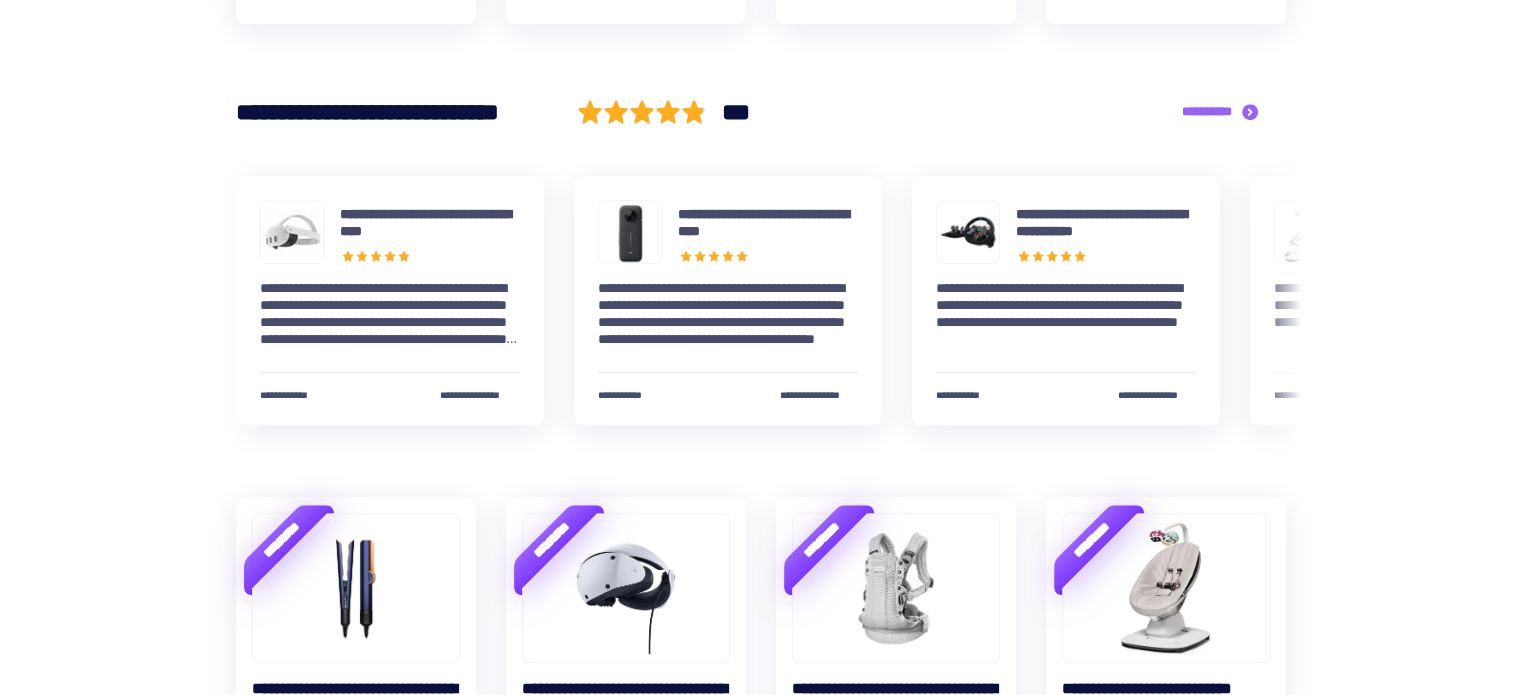 scroll, scrollTop: 1200, scrollLeft: 0, axis: vertical 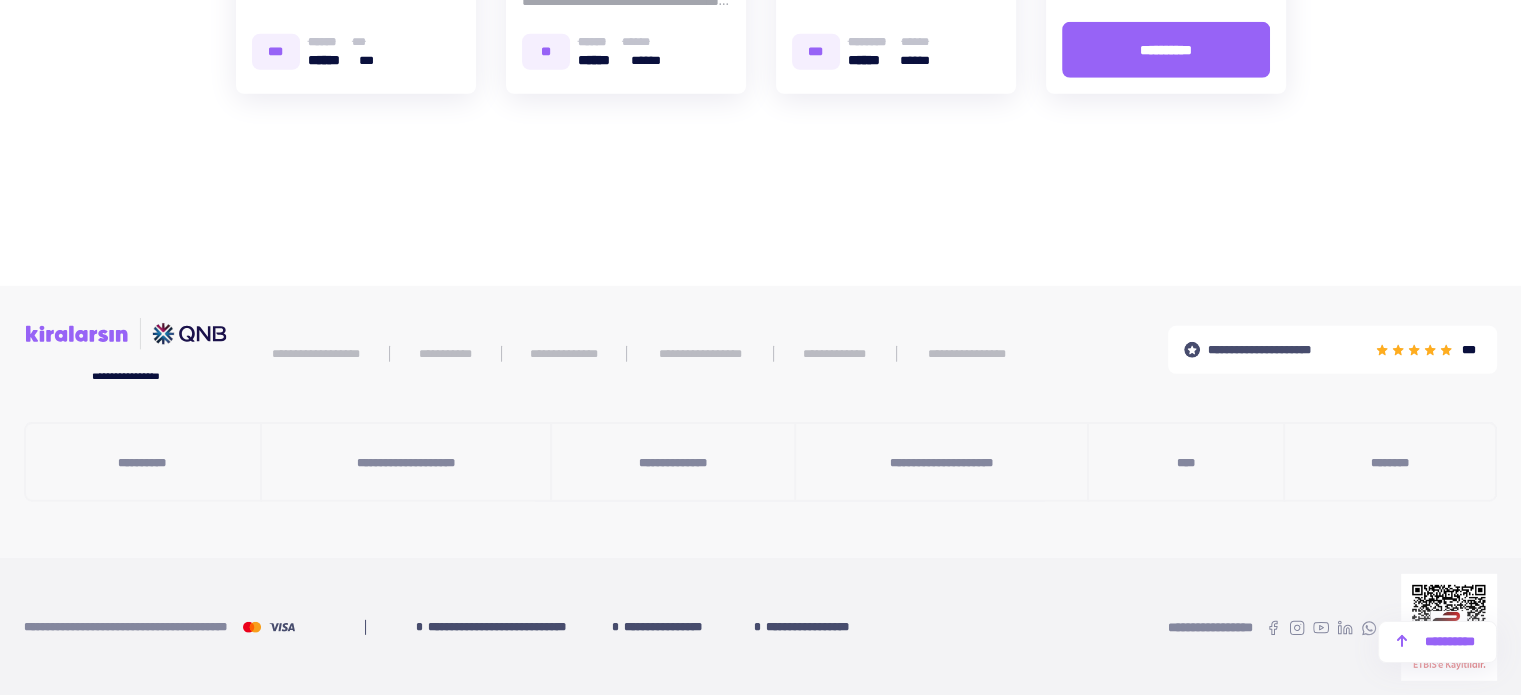 click at bounding box center (125, 334) 